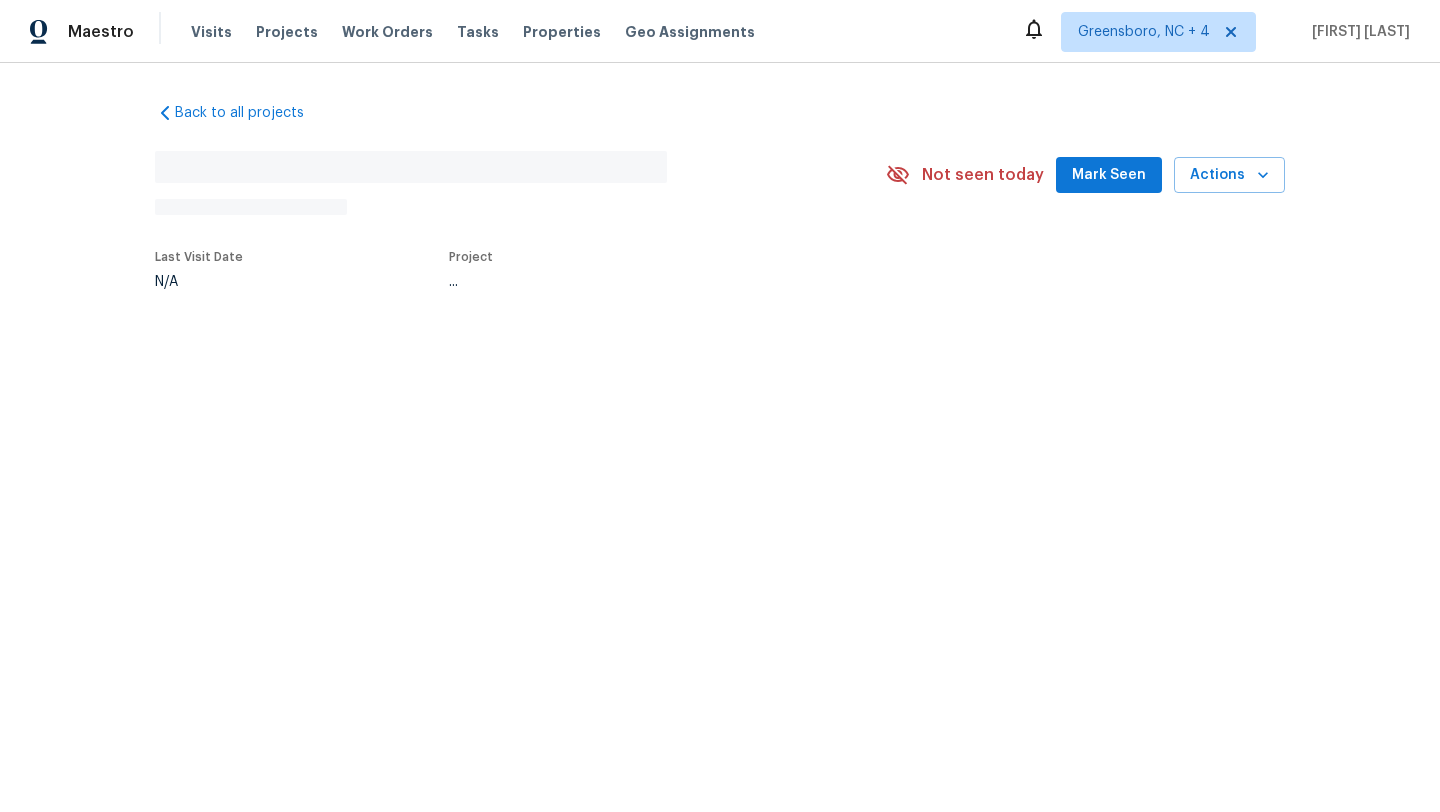 scroll, scrollTop: 0, scrollLeft: 0, axis: both 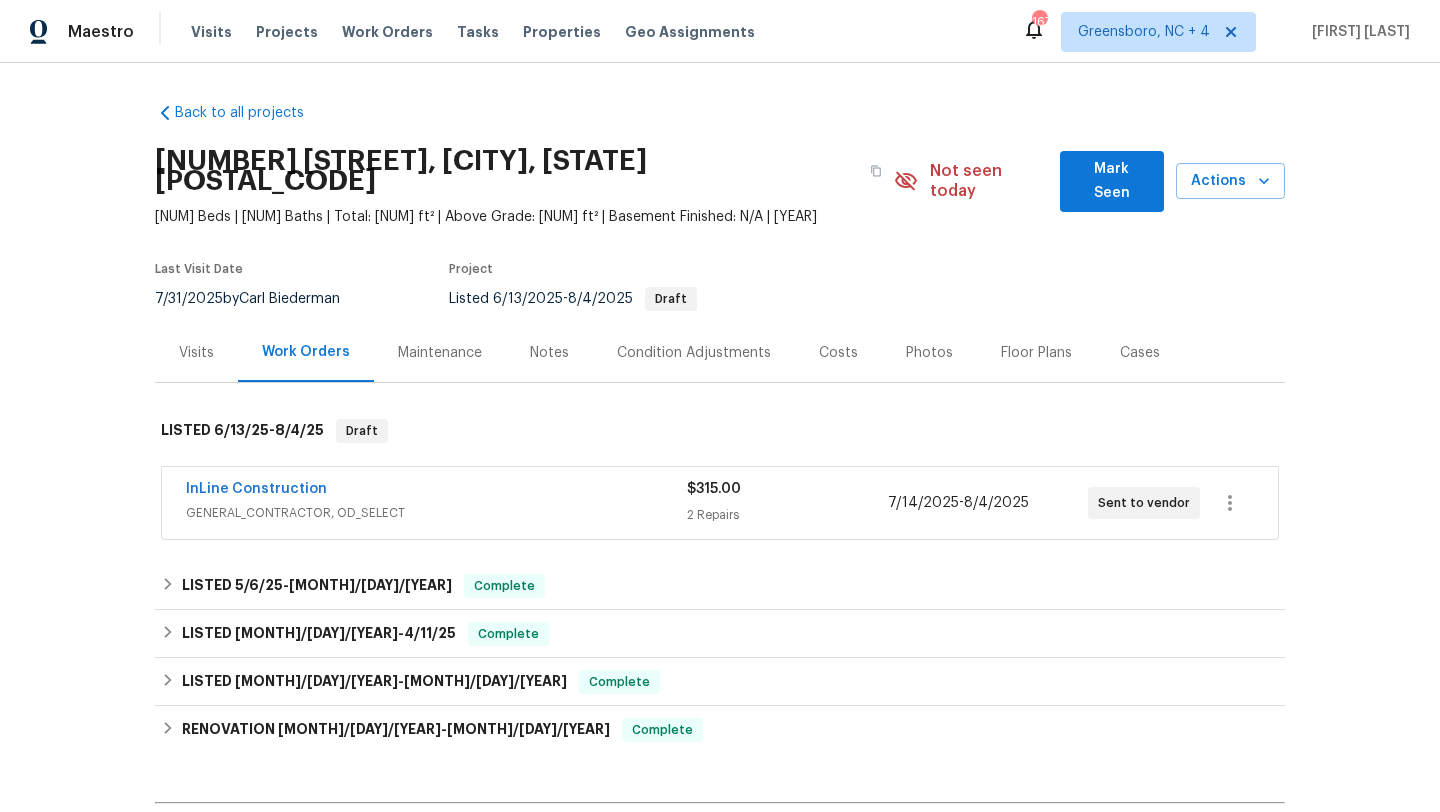 click on "InLine Construction" at bounding box center [436, 491] 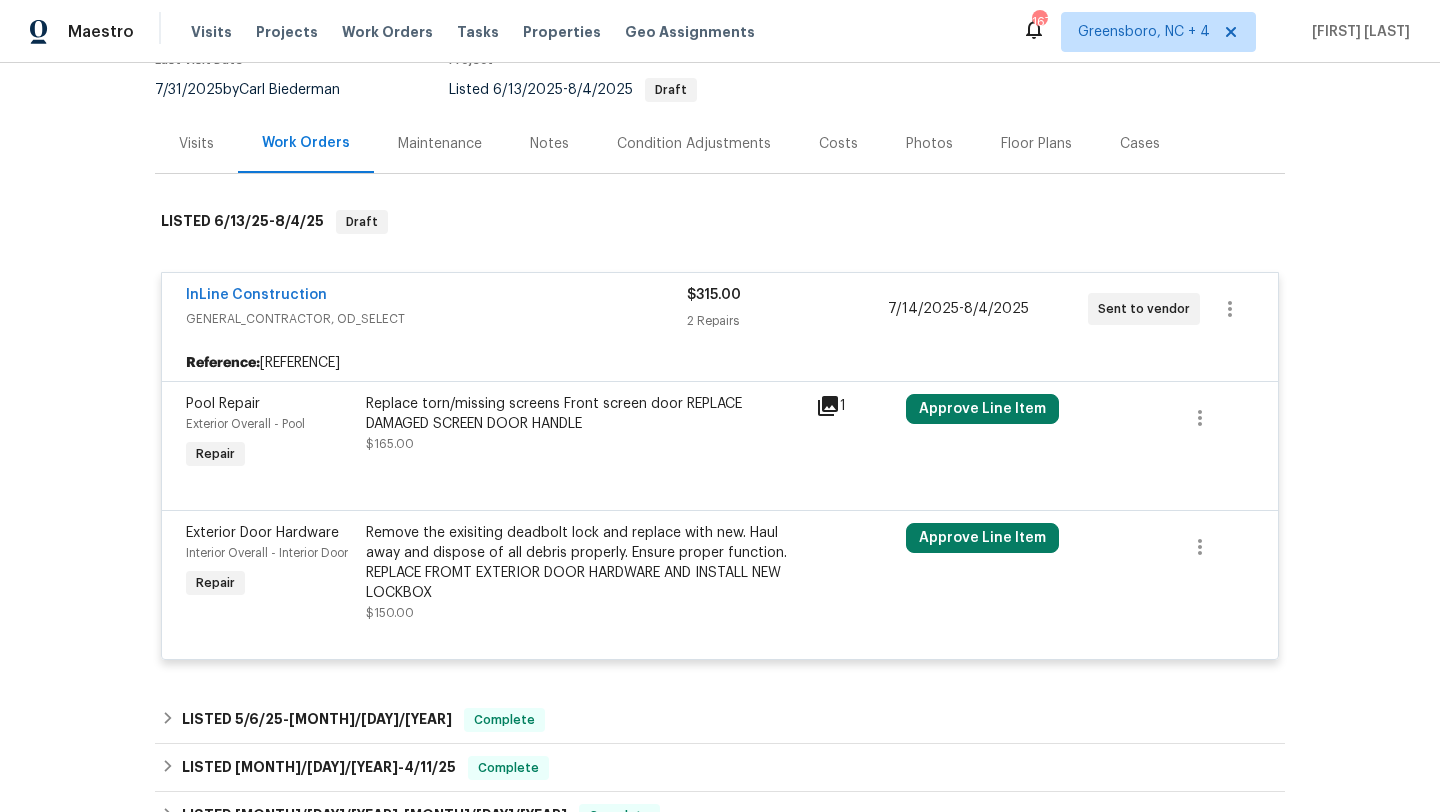 scroll, scrollTop: 211, scrollLeft: 0, axis: vertical 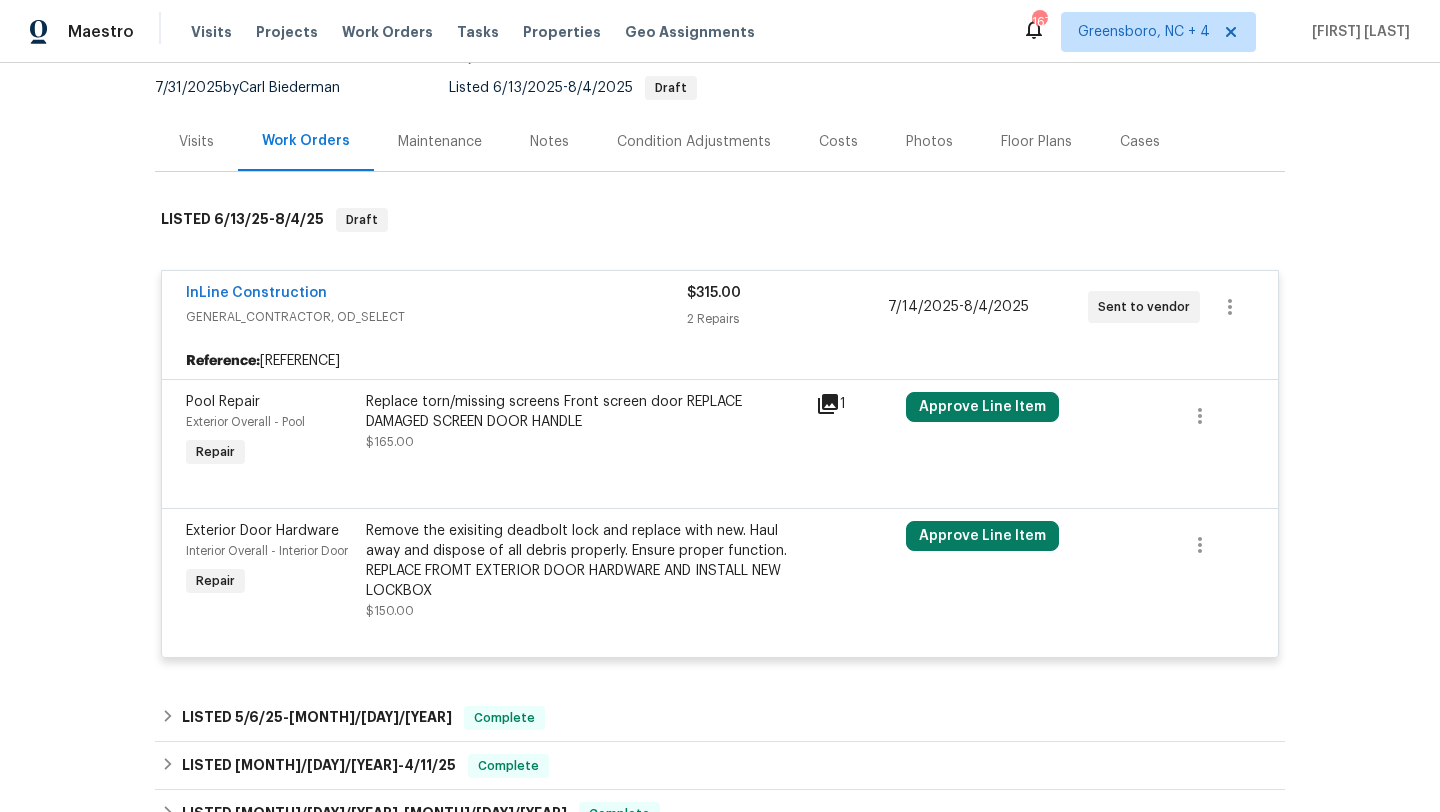 click on "InLine Construction" at bounding box center (256, 293) 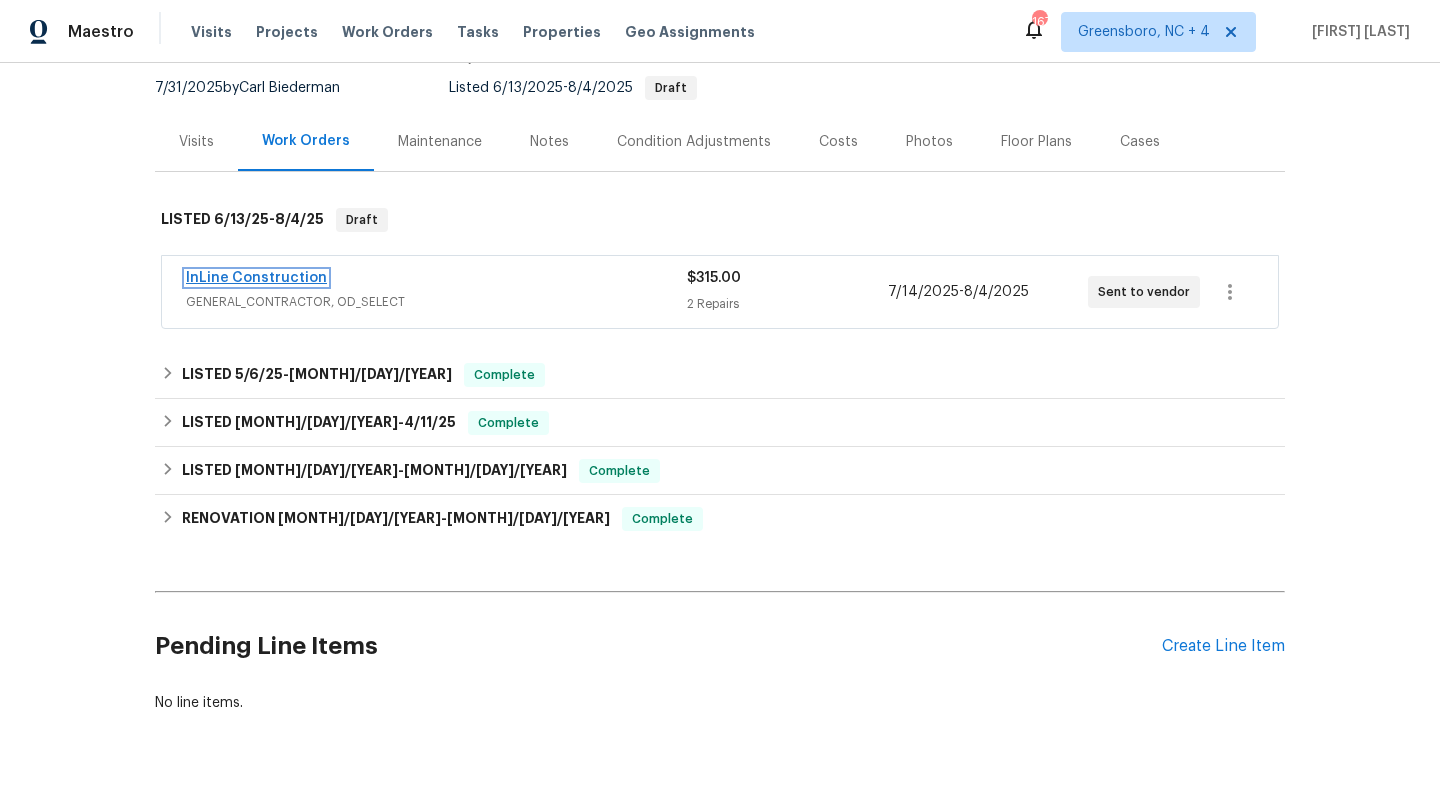 click on "InLine Construction" at bounding box center (256, 278) 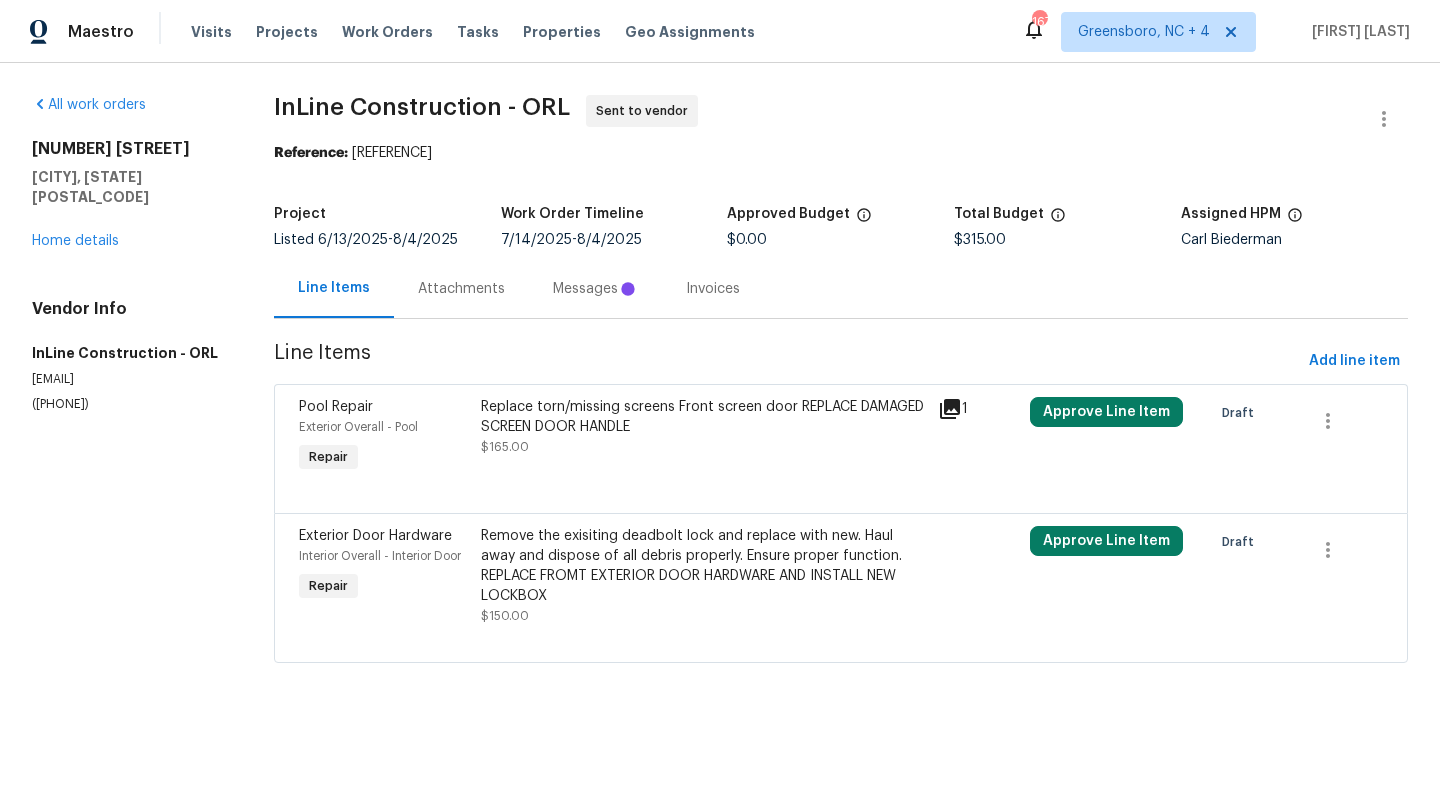 click on "Attachments" at bounding box center (461, 289) 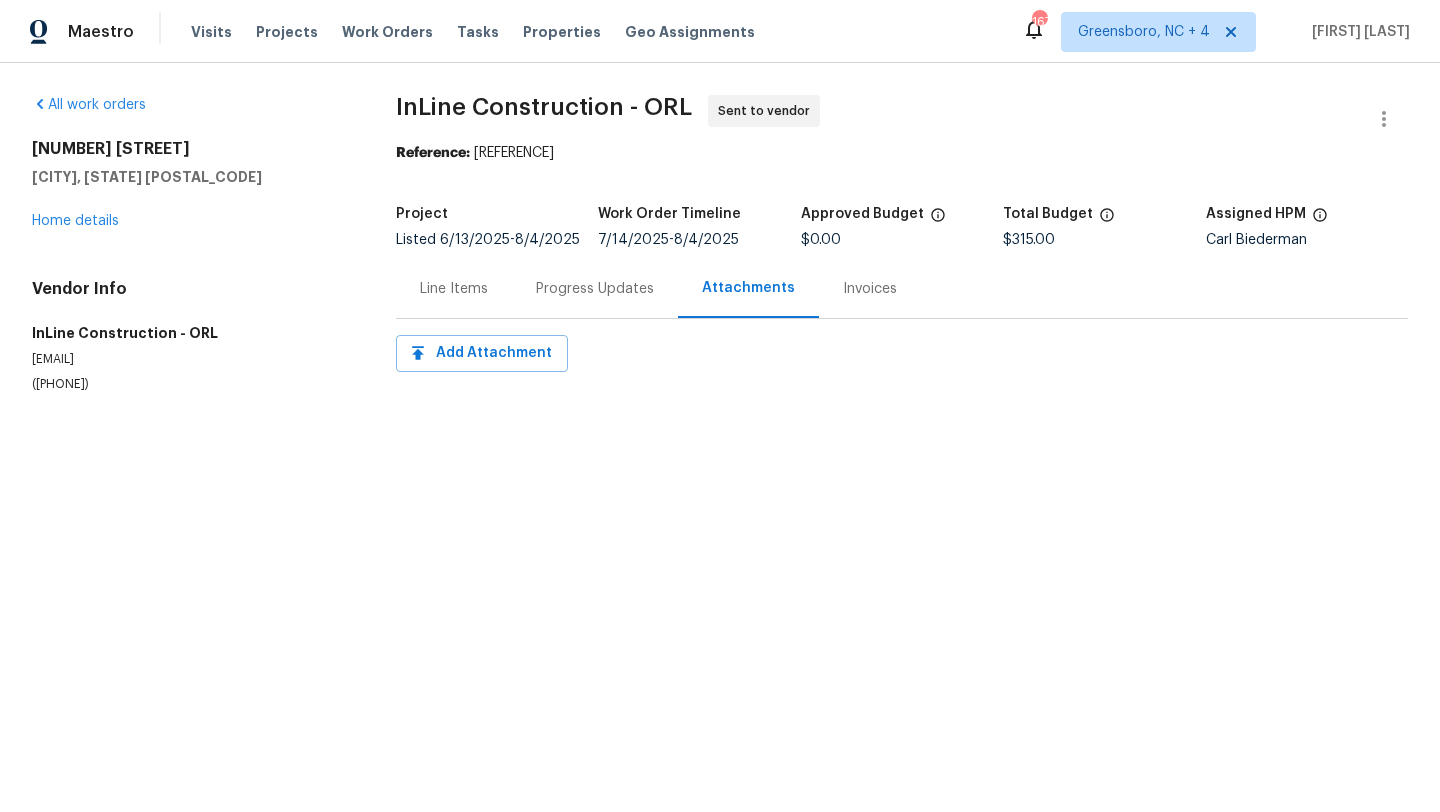 click on "Progress Updates" at bounding box center (595, 288) 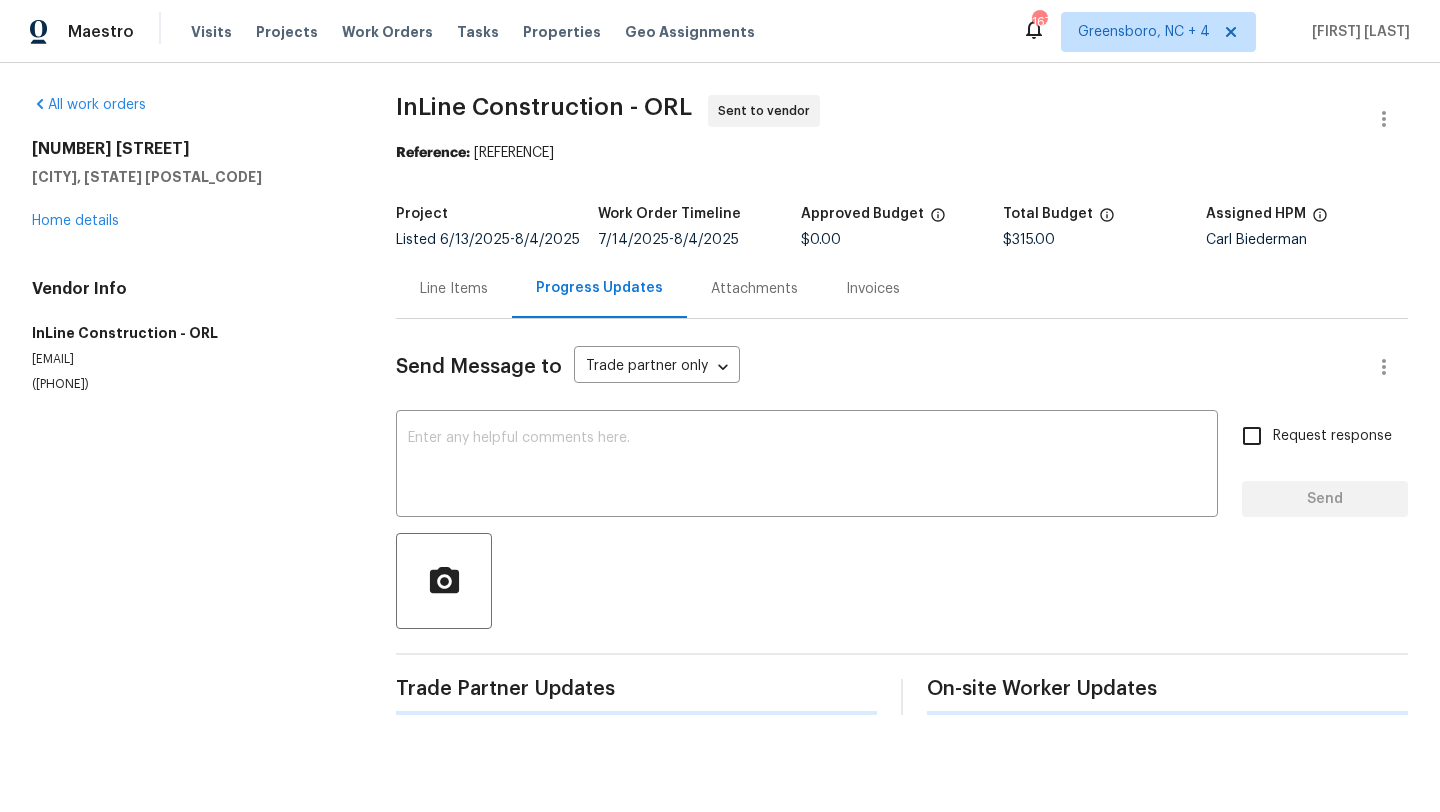 click on "Progress Updates" at bounding box center (599, 288) 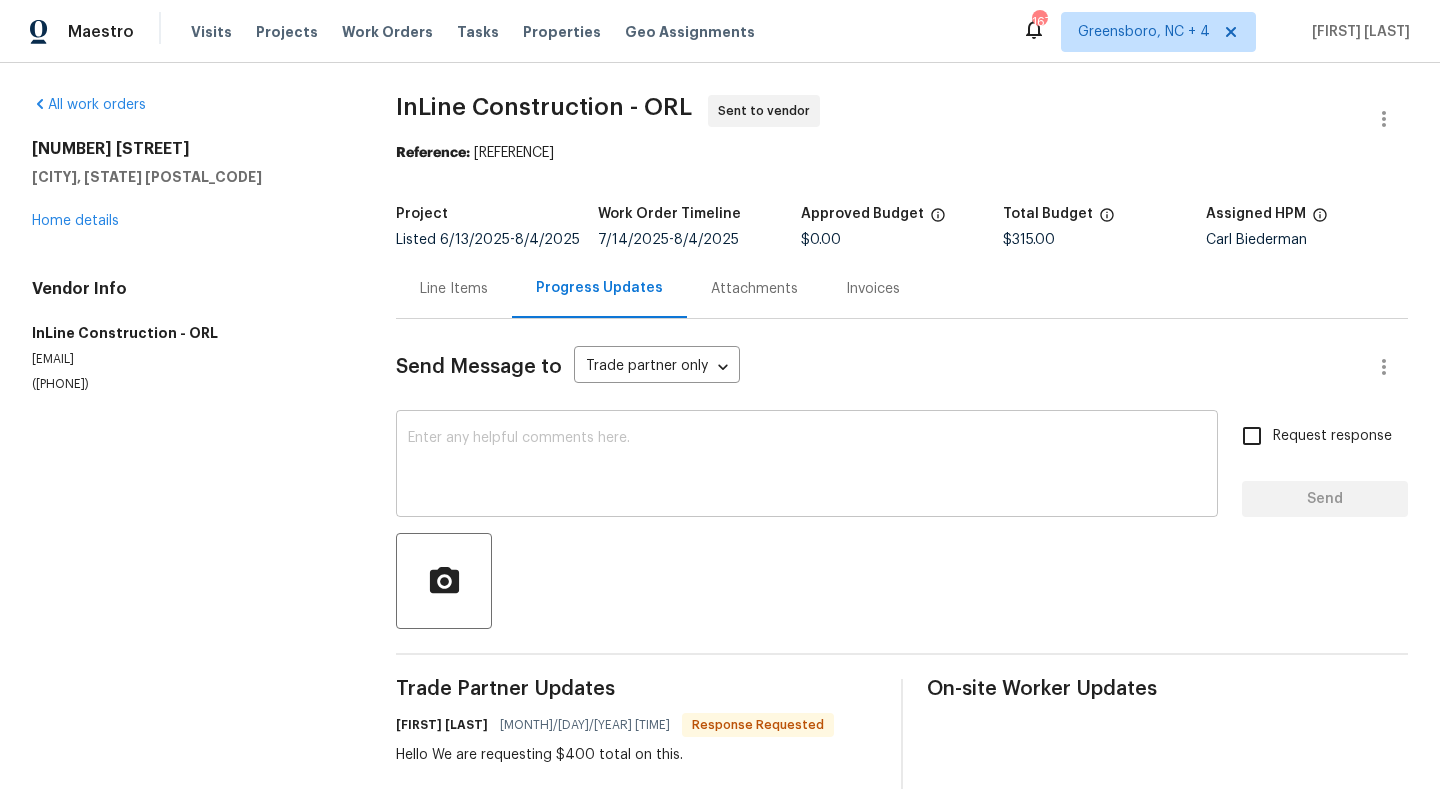scroll, scrollTop: 9, scrollLeft: 0, axis: vertical 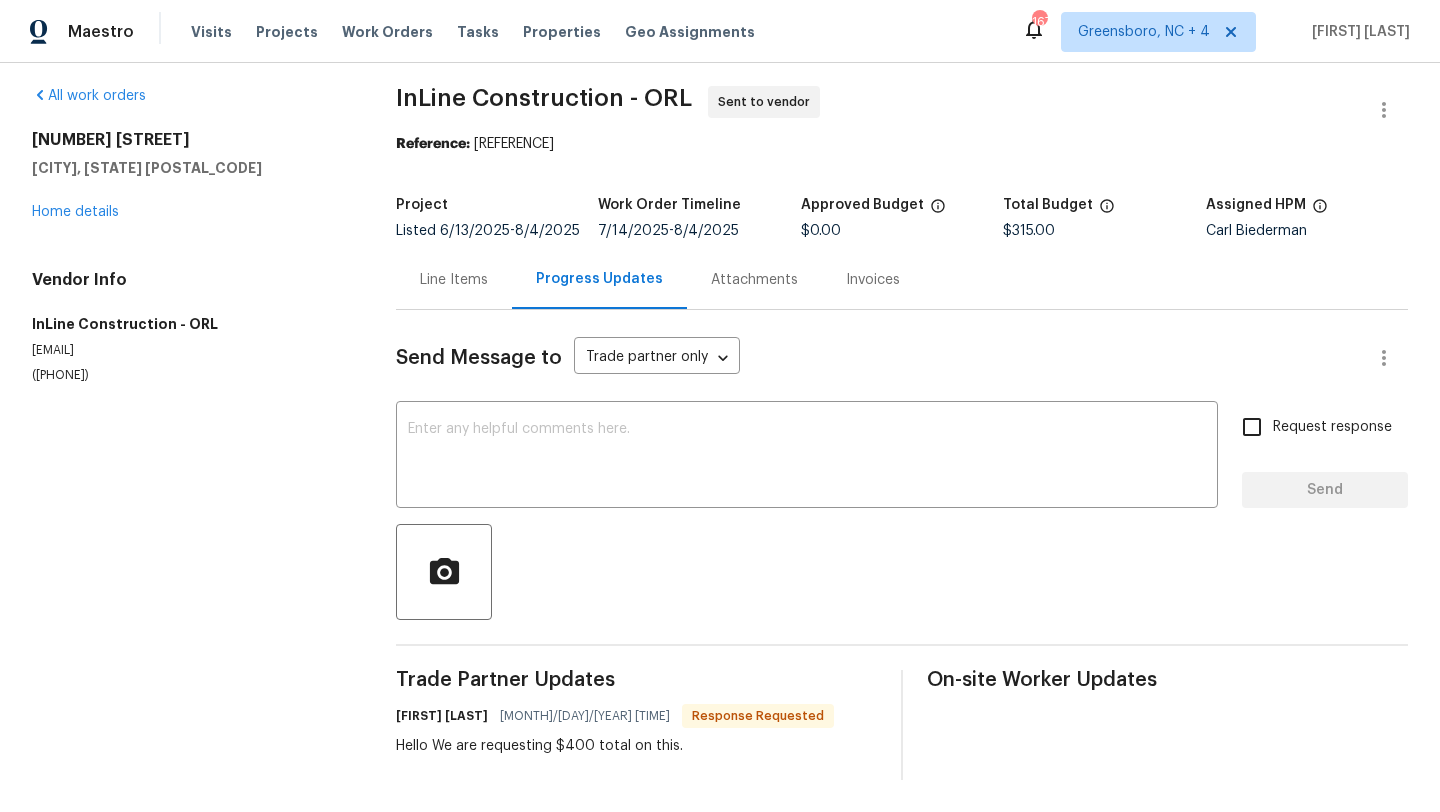 click on "Line Items" at bounding box center [454, 279] 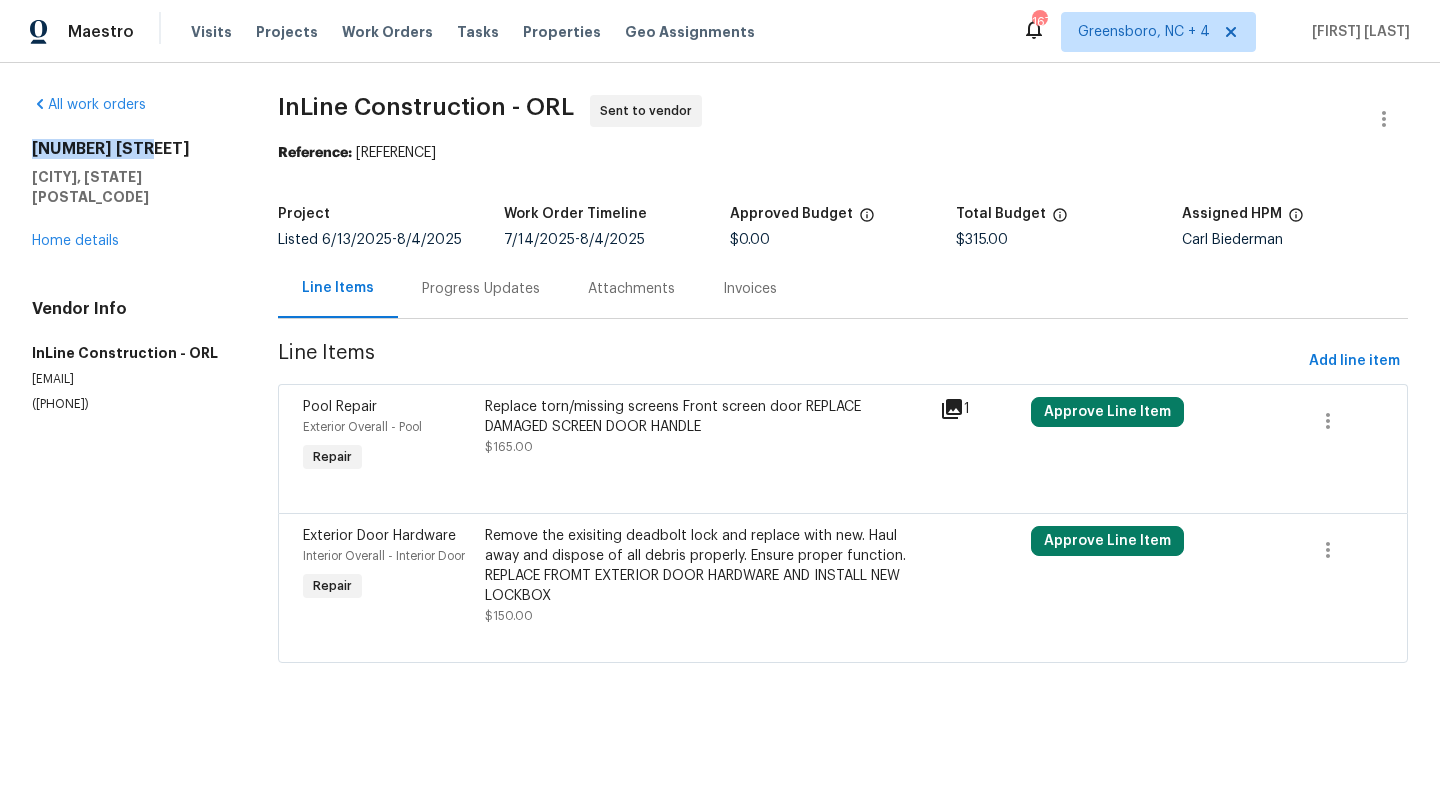 drag, startPoint x: 27, startPoint y: 151, endPoint x: 153, endPoint y: 149, distance: 126.01587 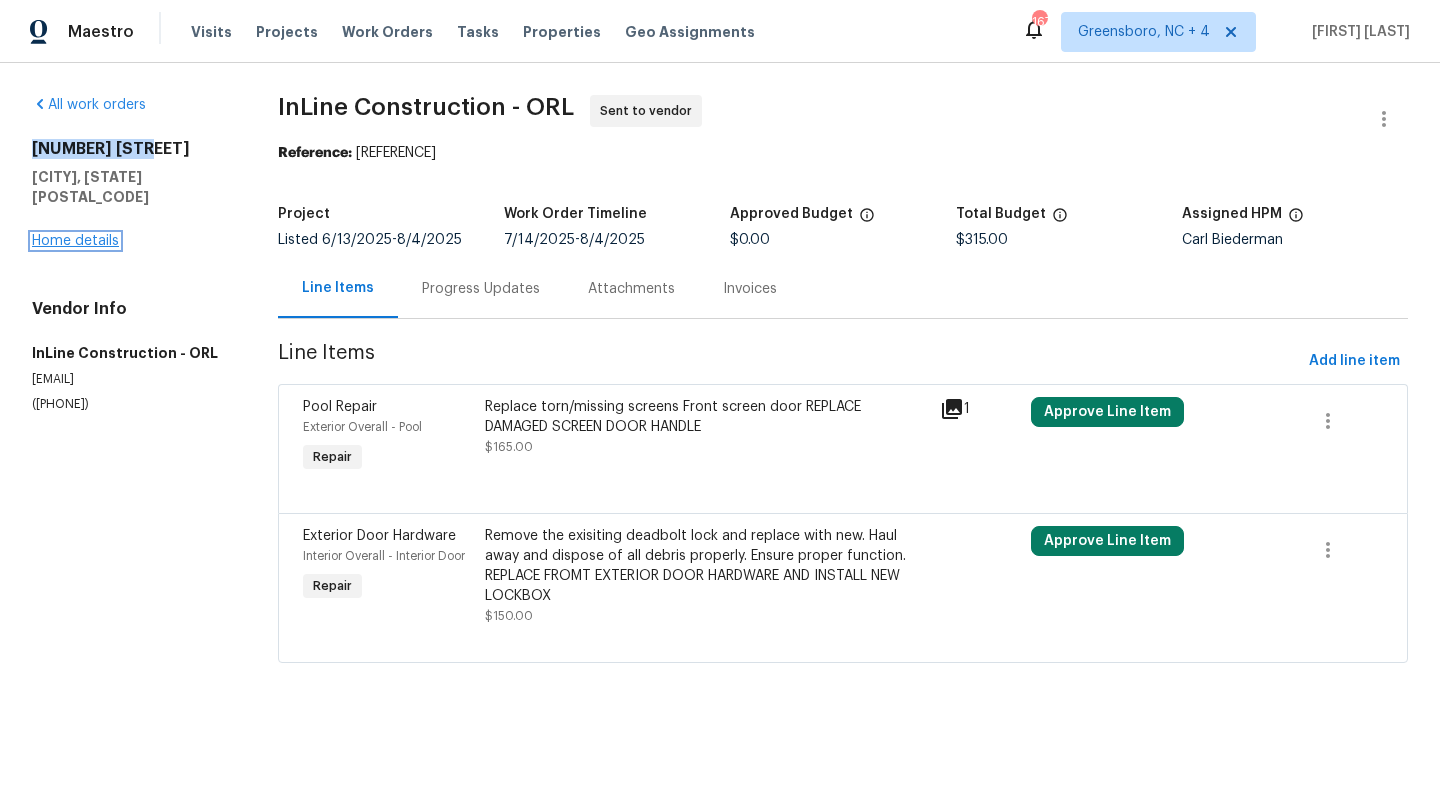 click on "Home details" at bounding box center (75, 241) 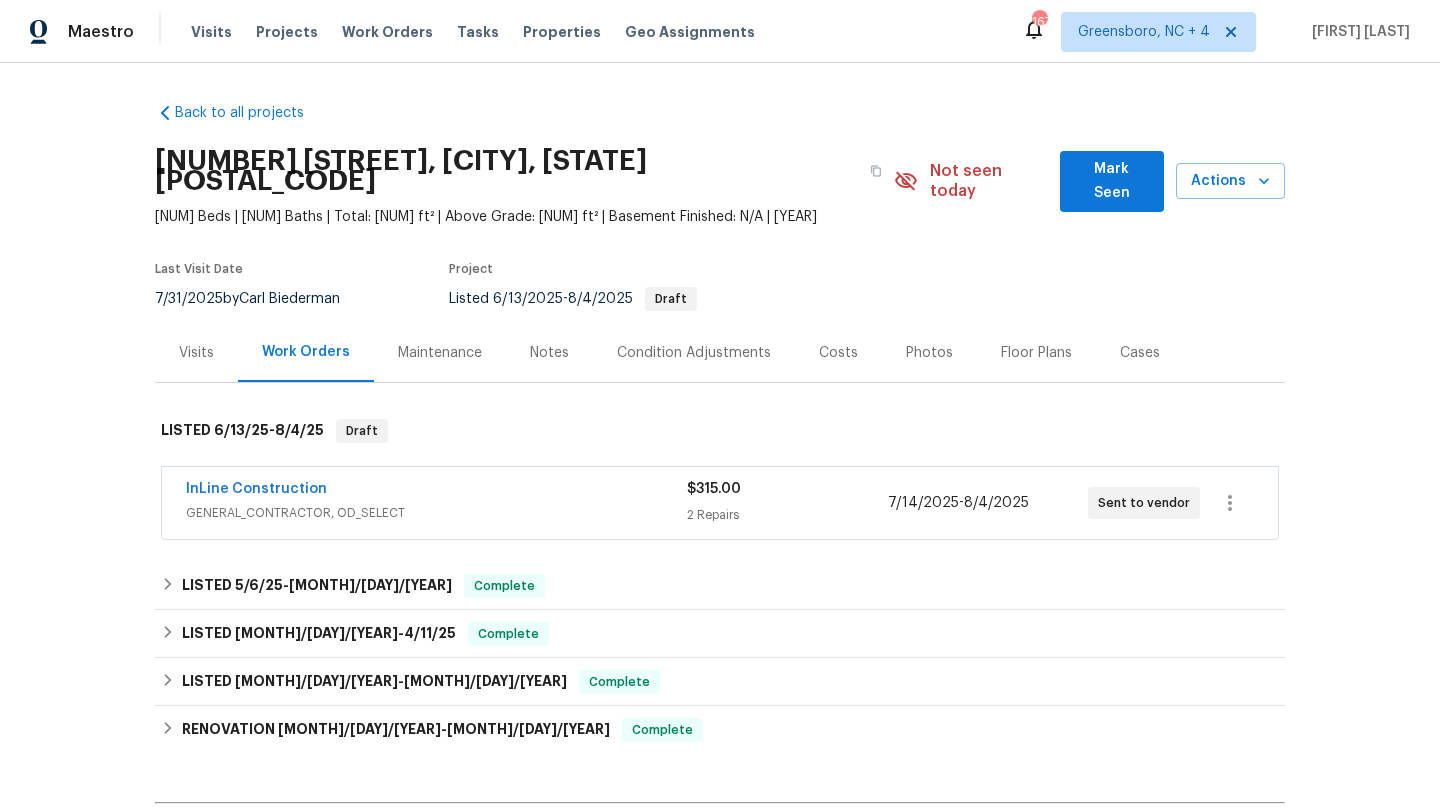 click on "Visits" at bounding box center [196, 352] 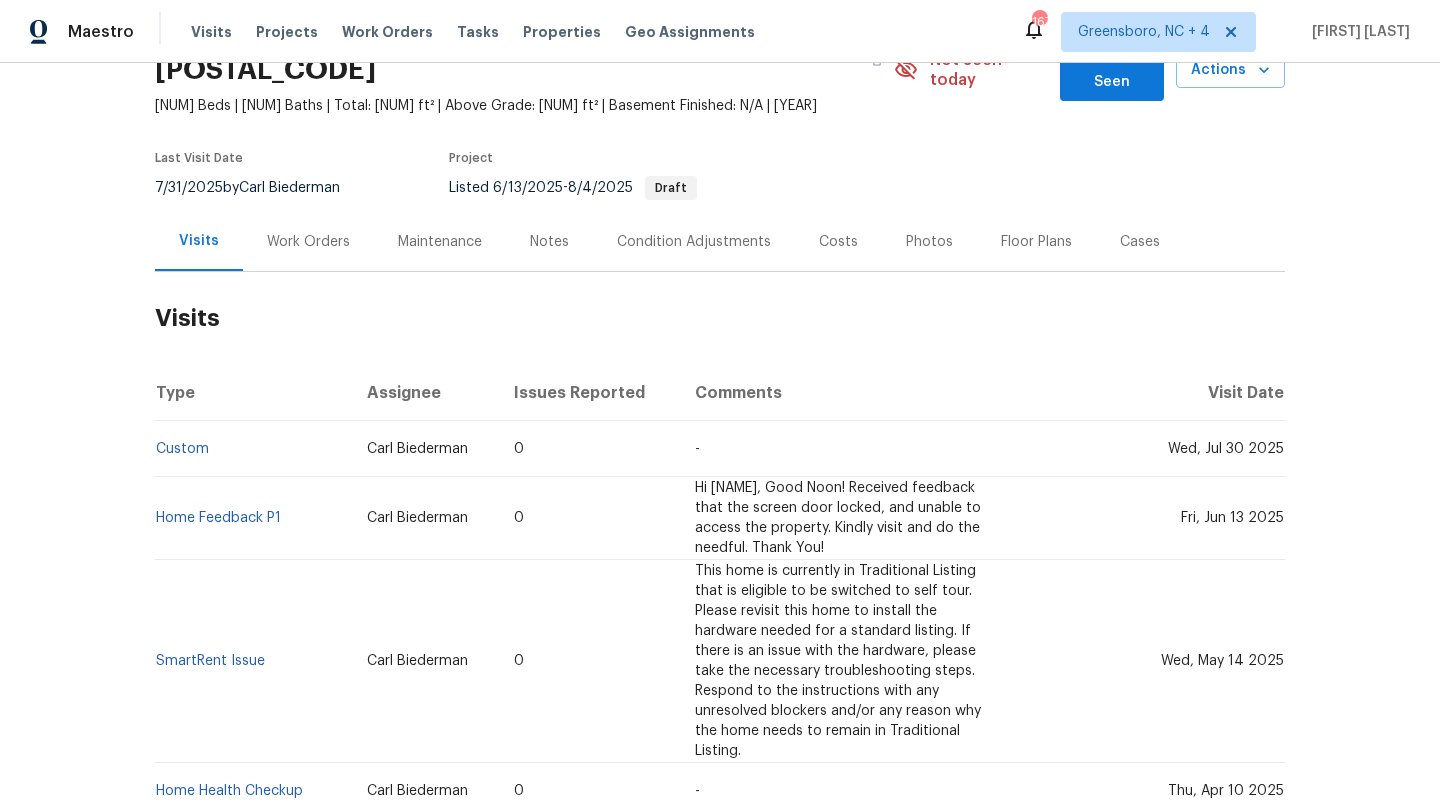 scroll, scrollTop: 0, scrollLeft: 0, axis: both 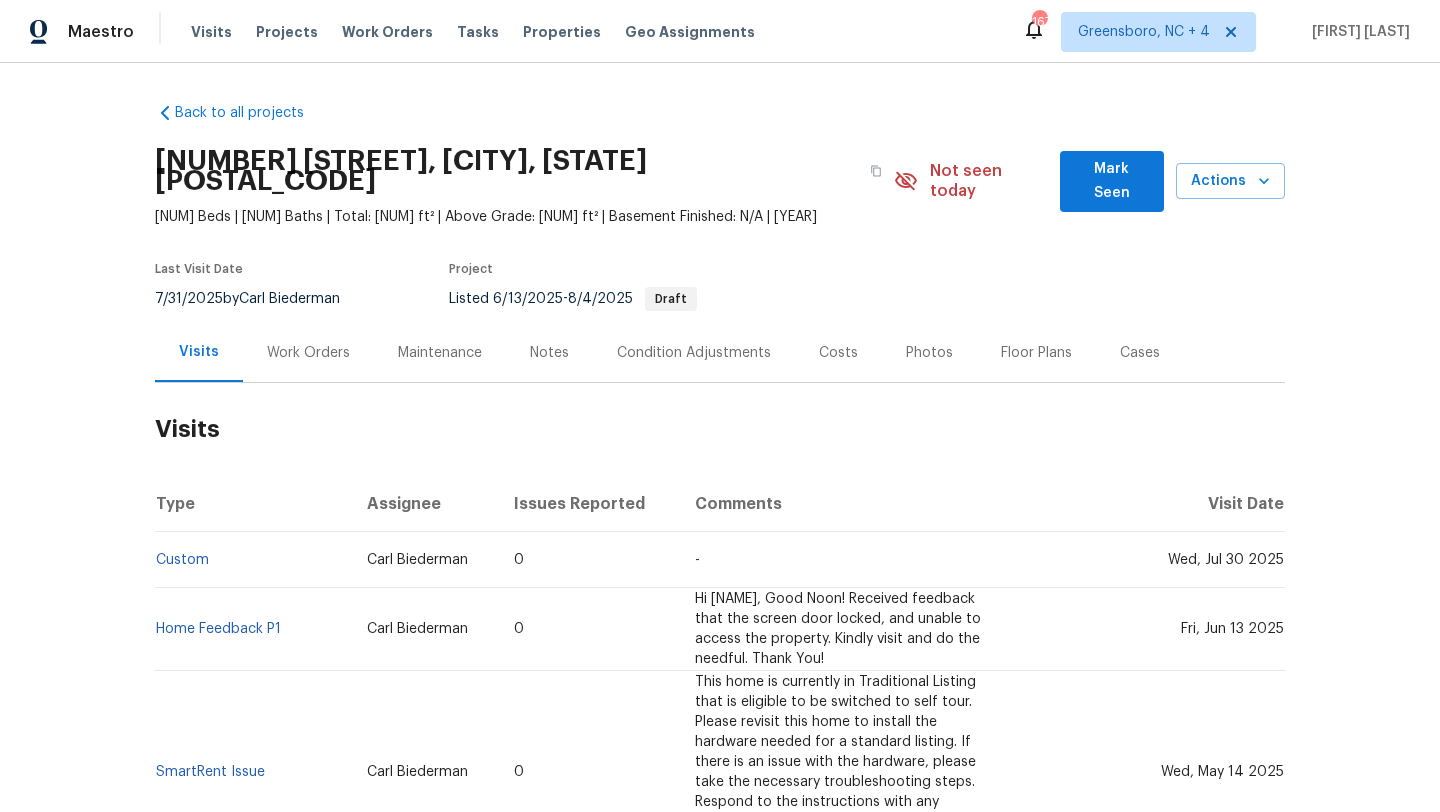 click on "Work Orders" at bounding box center [308, 353] 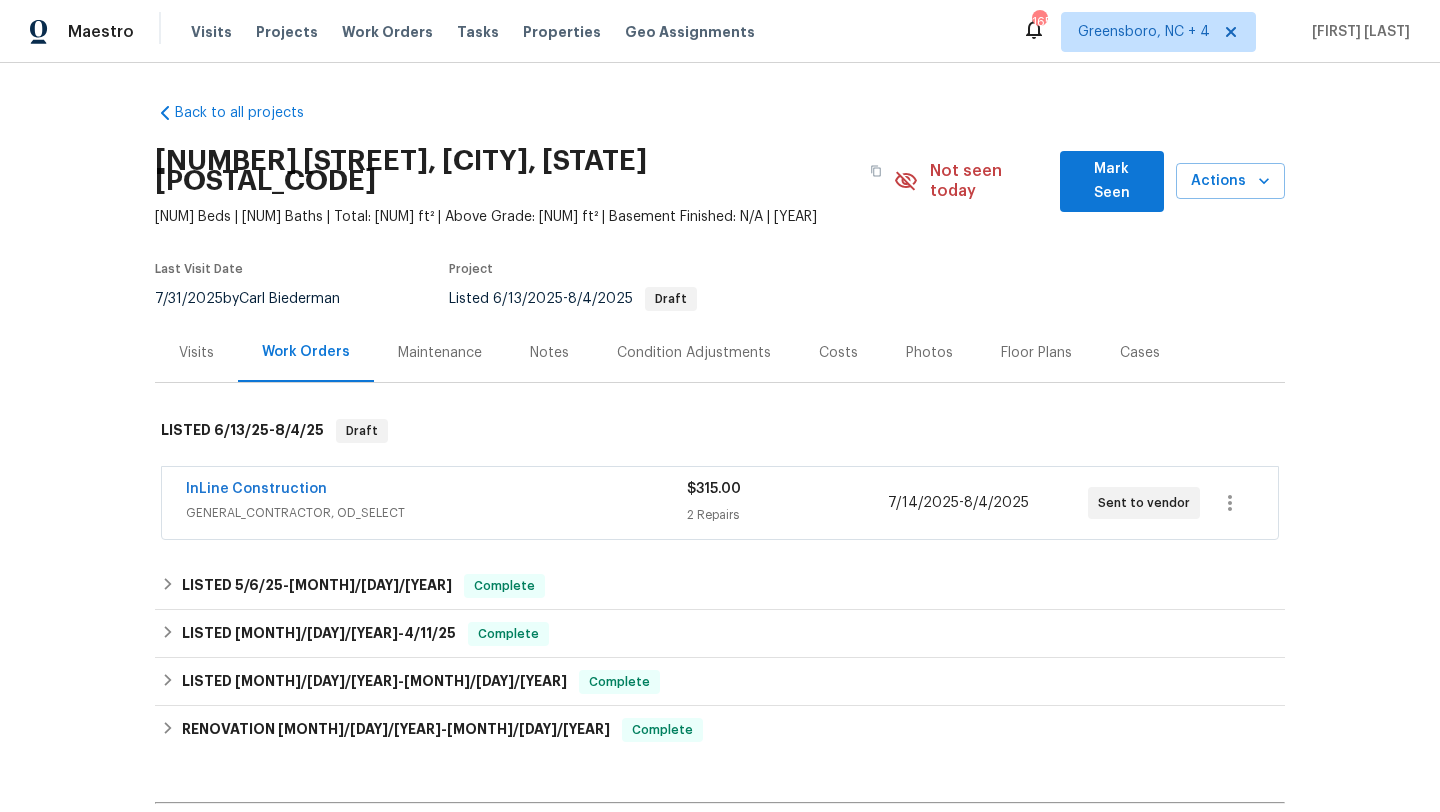 click on "7/31/2025  by  Carl Biederman" at bounding box center (259, 299) 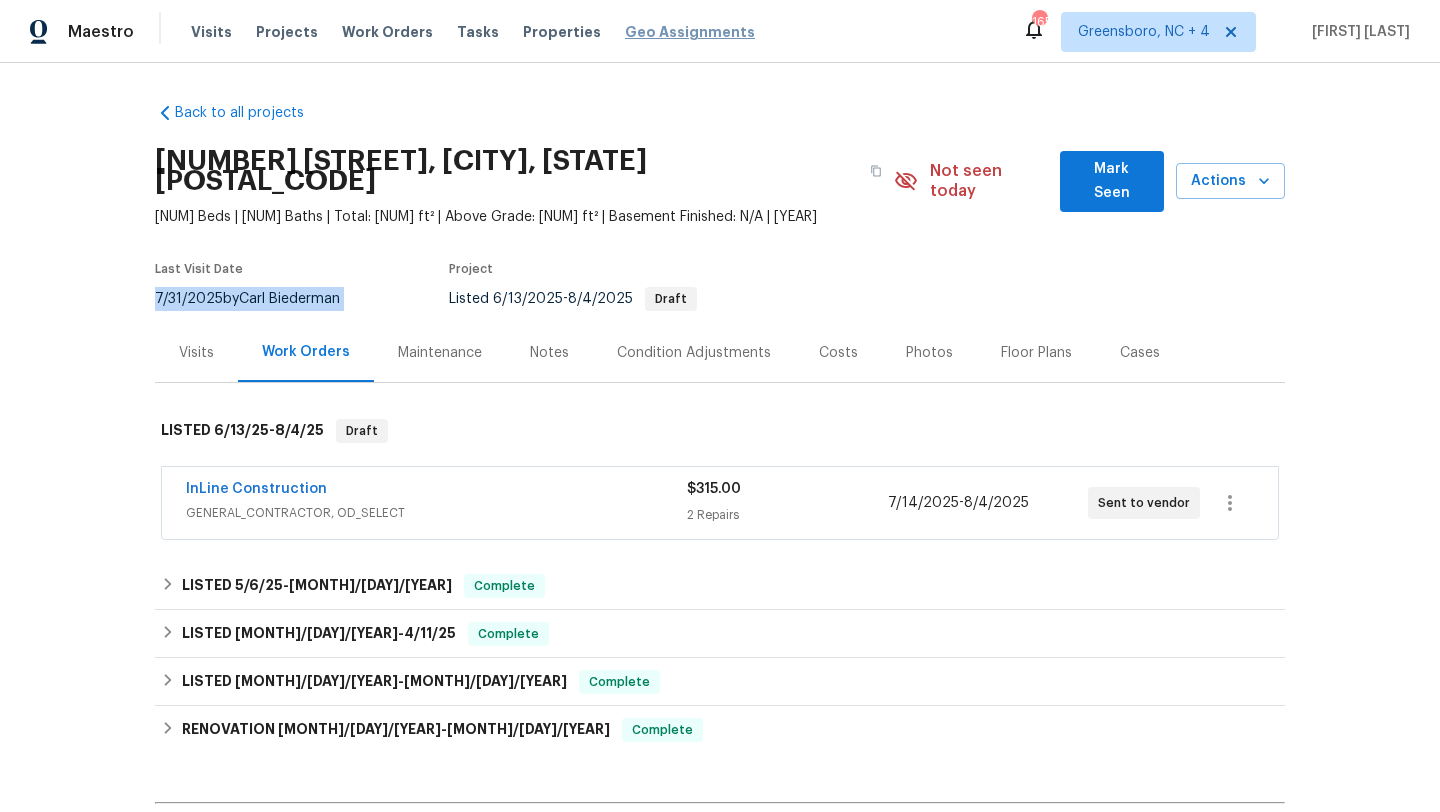 copy on "7/31/2025  by  Carl Biederman" 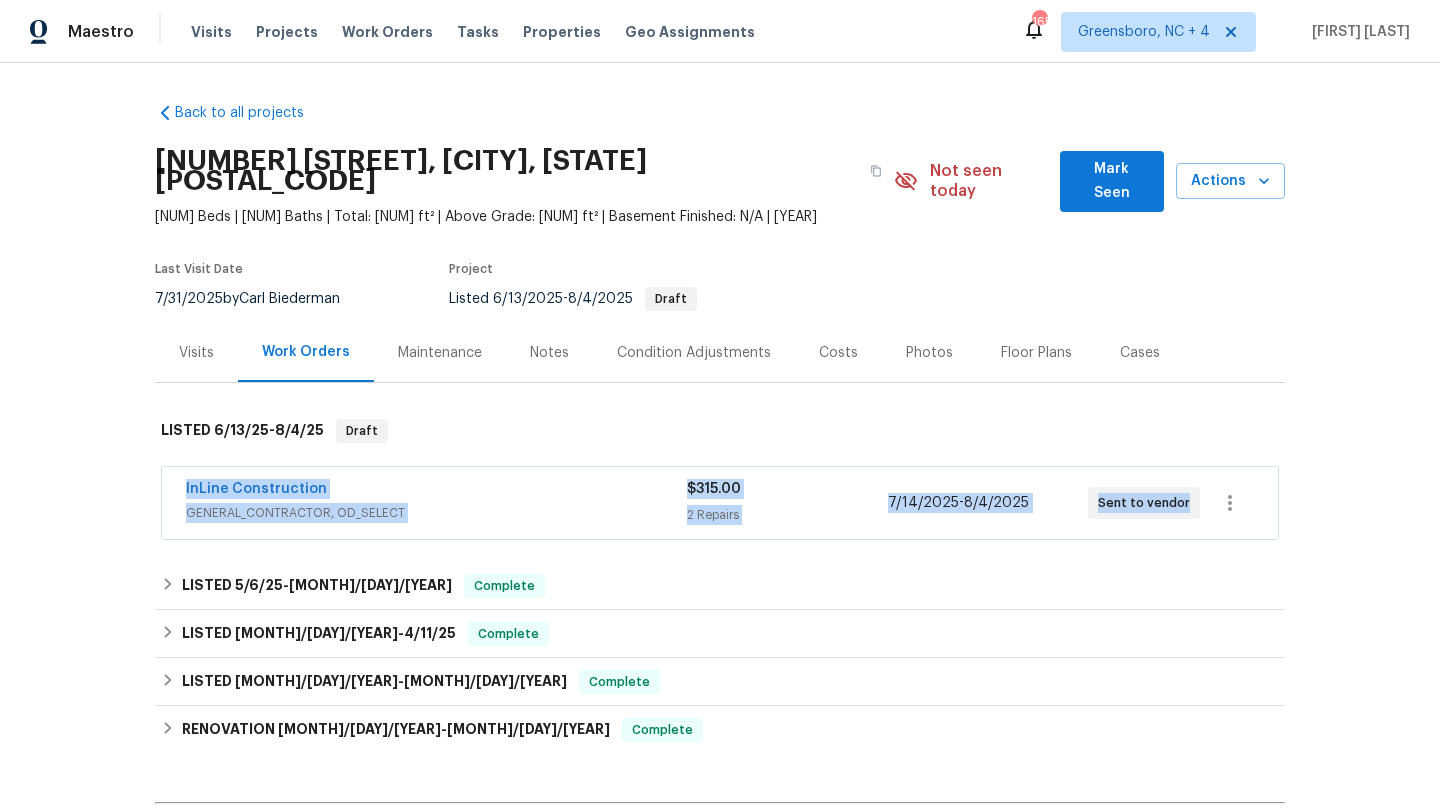drag, startPoint x: 149, startPoint y: 462, endPoint x: 1250, endPoint y: 471, distance: 1101.0367 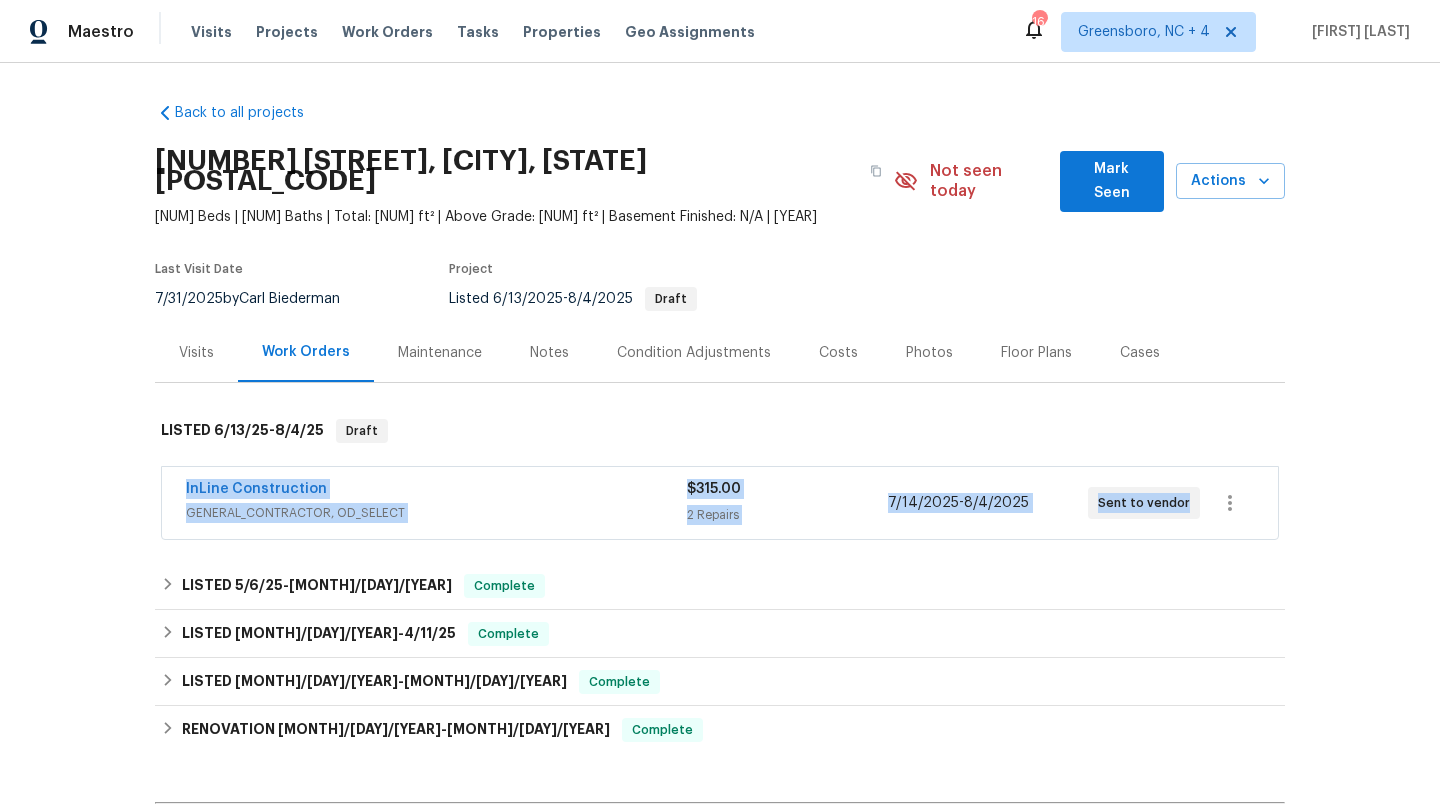 click on "InLine Construction" at bounding box center (436, 491) 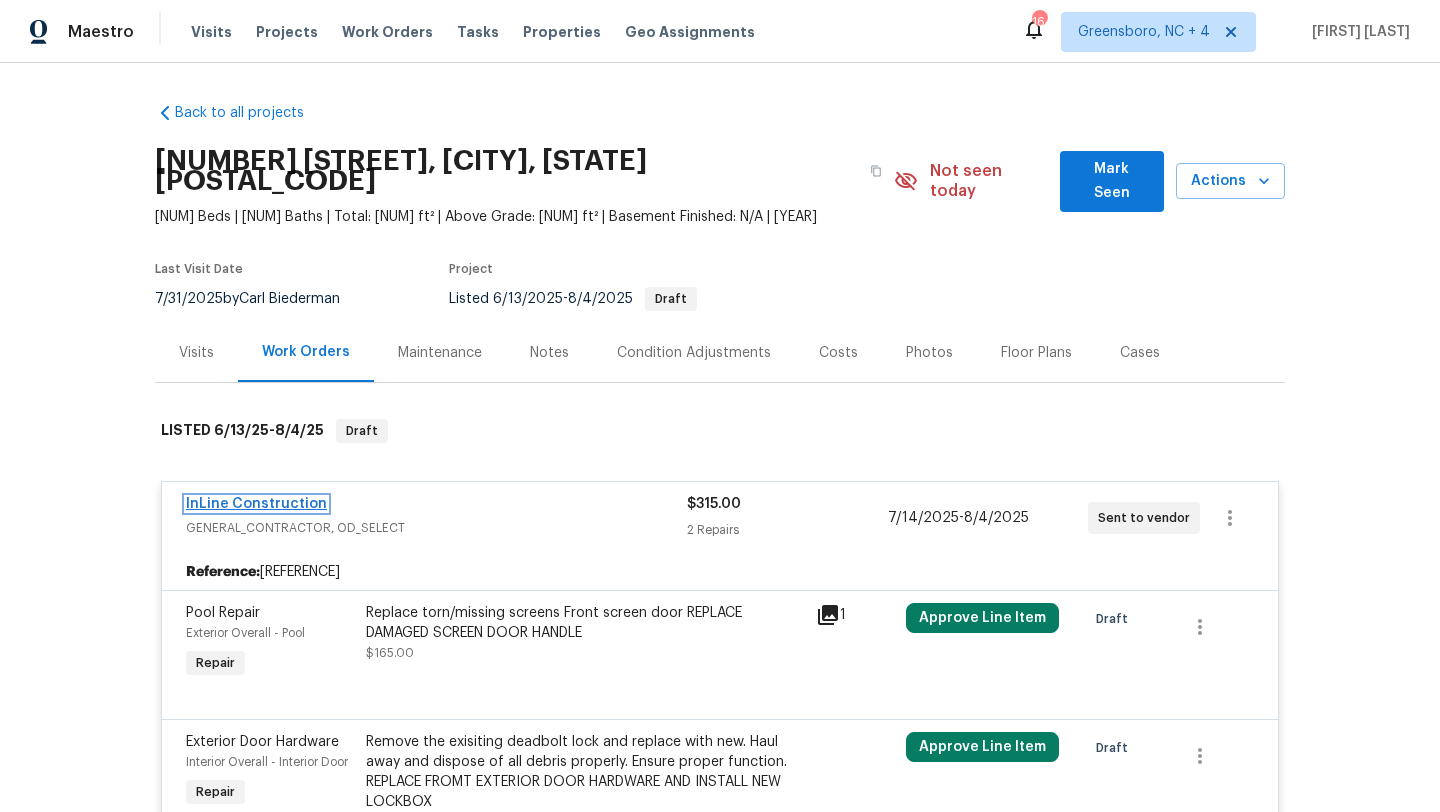 click on "InLine Construction" at bounding box center [256, 504] 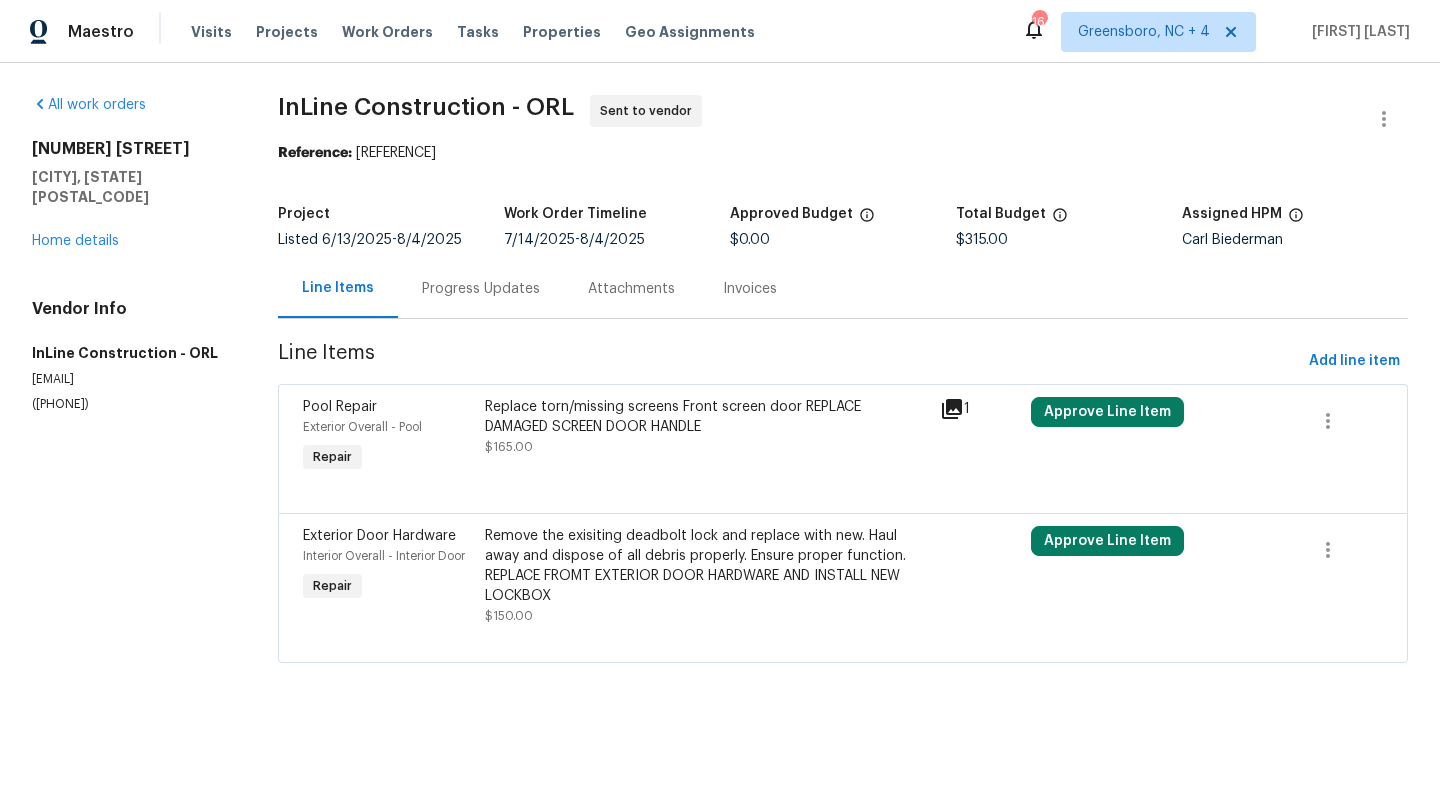 click on "Progress Updates" at bounding box center [481, 289] 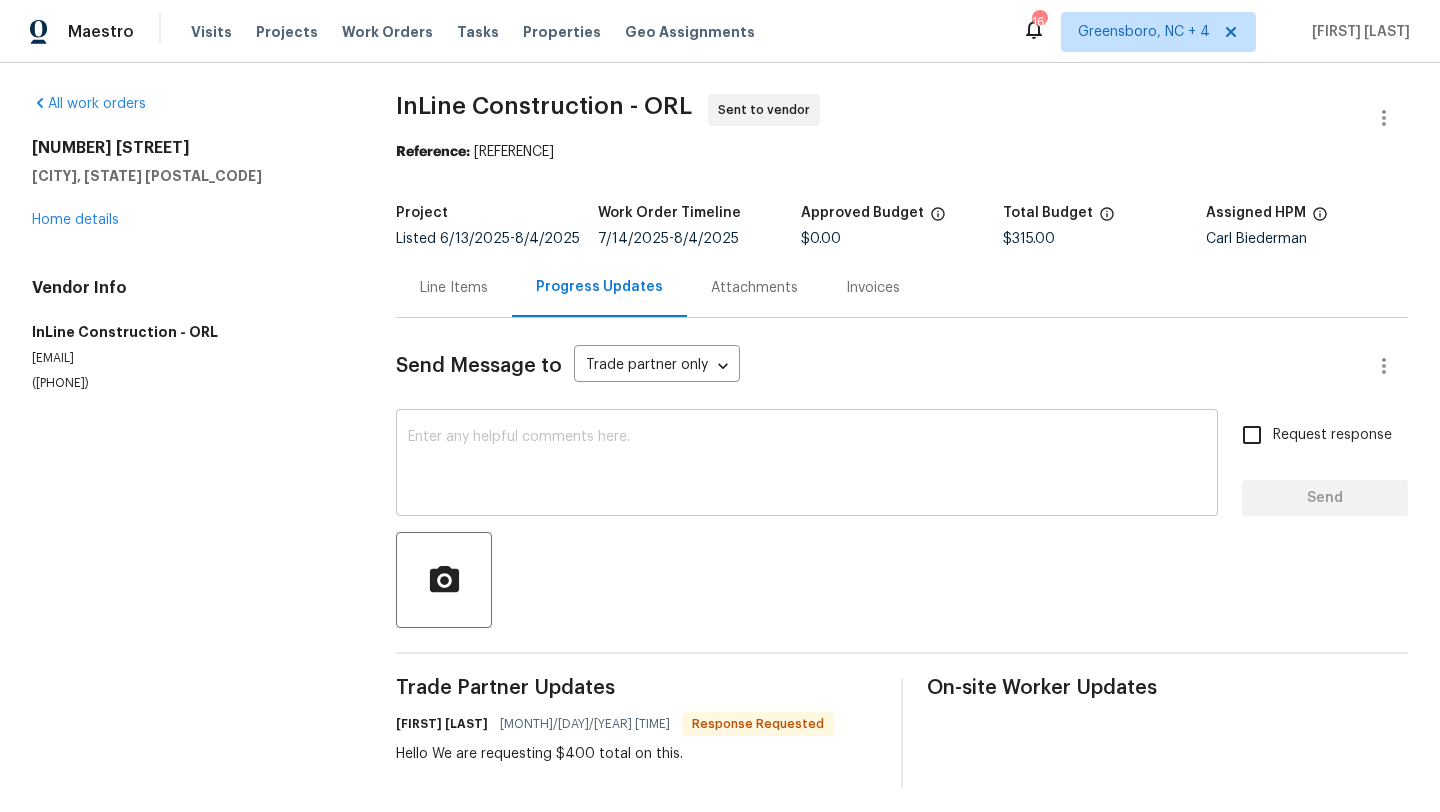 scroll, scrollTop: 9, scrollLeft: 0, axis: vertical 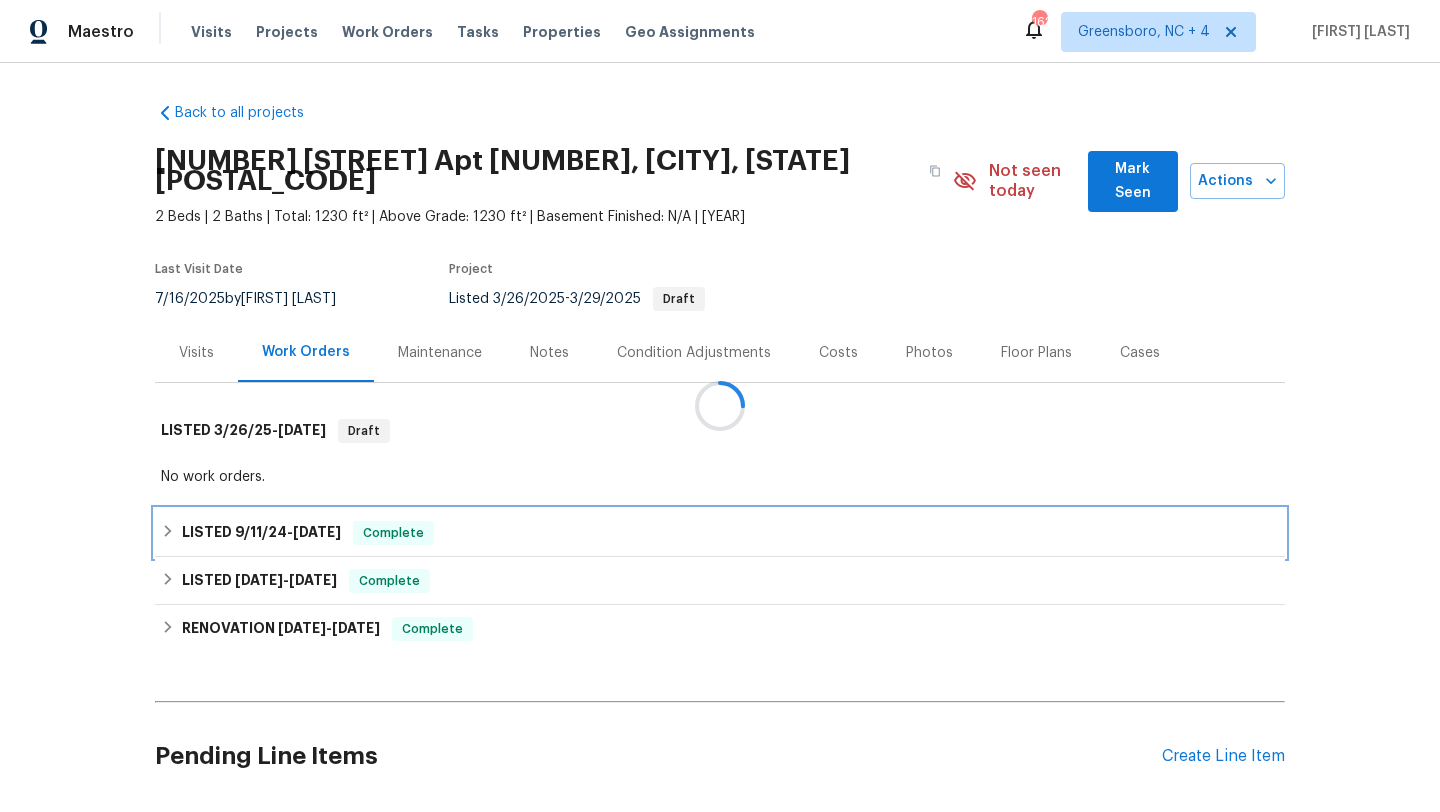 click on "LISTED   9/11/24  -  9/13/24" at bounding box center [261, 533] 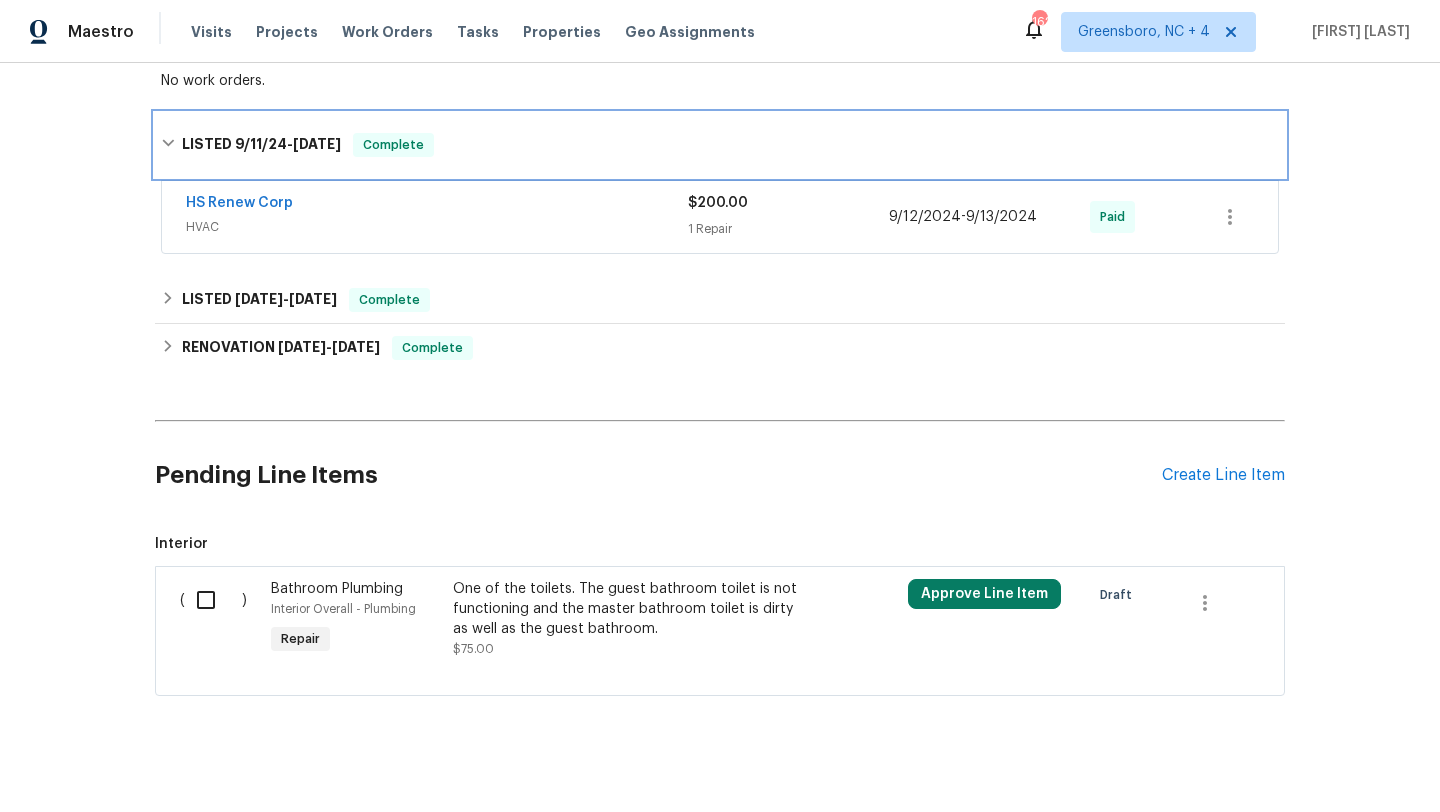 scroll, scrollTop: 0, scrollLeft: 0, axis: both 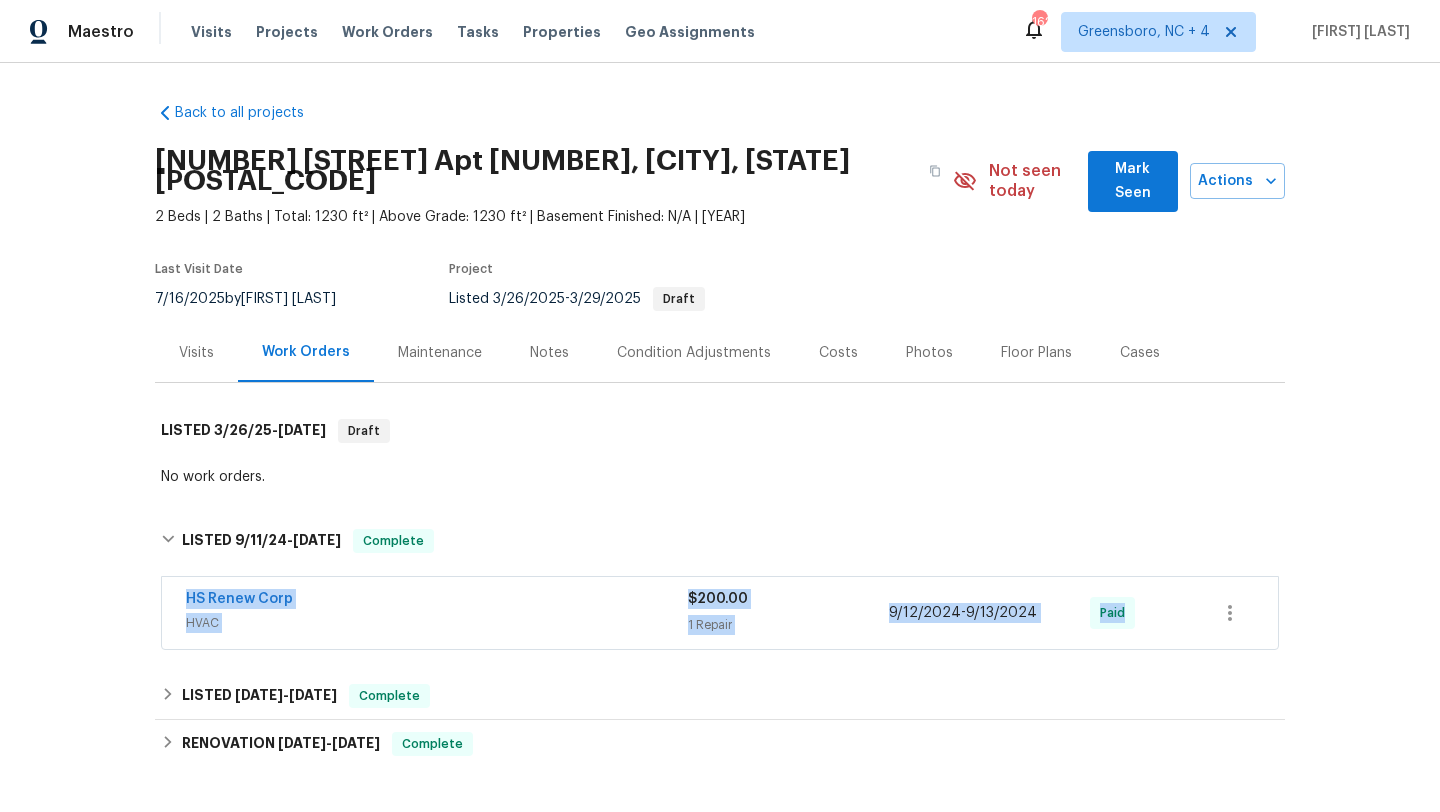 drag, startPoint x: 173, startPoint y: 569, endPoint x: 1140, endPoint y: 598, distance: 967.43475 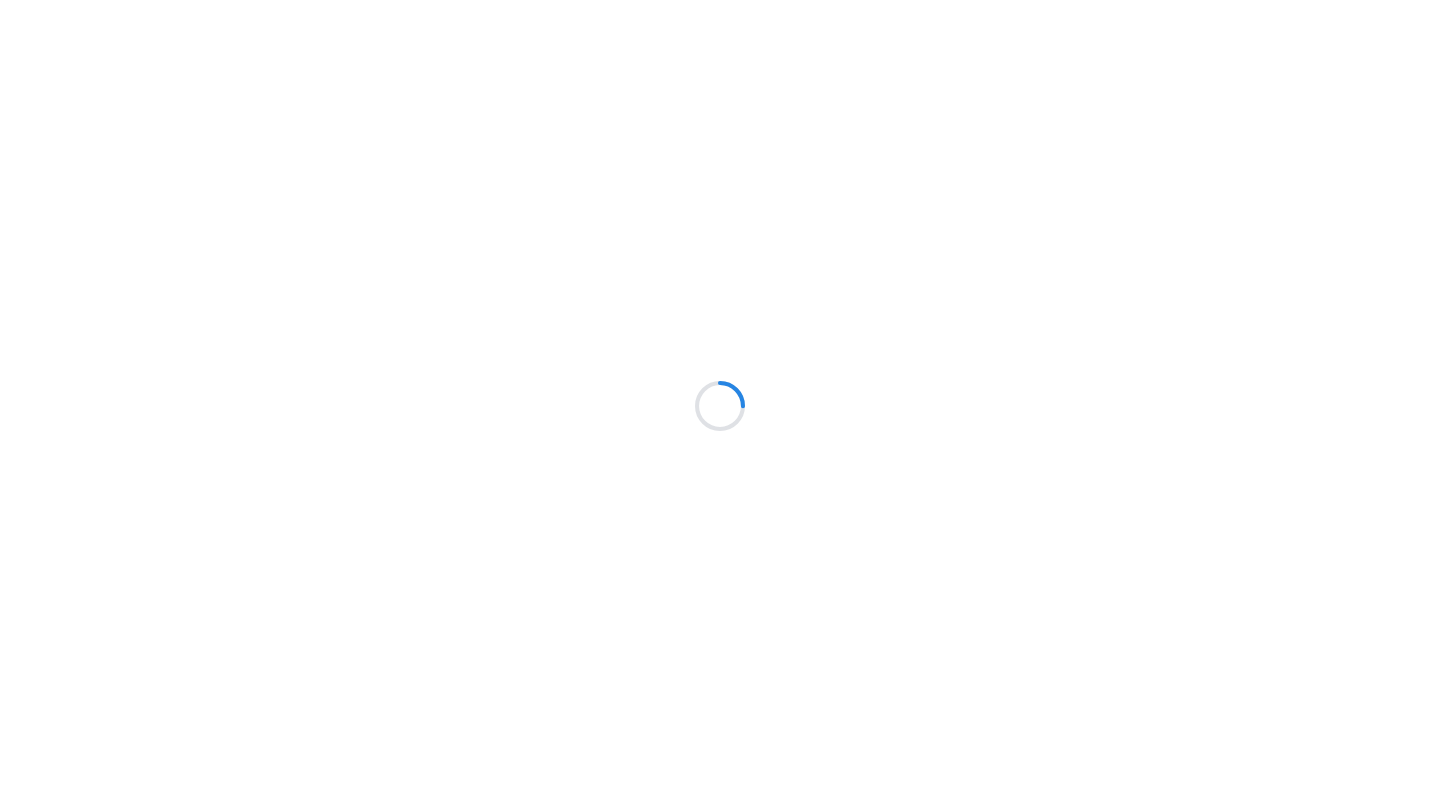 scroll, scrollTop: 0, scrollLeft: 0, axis: both 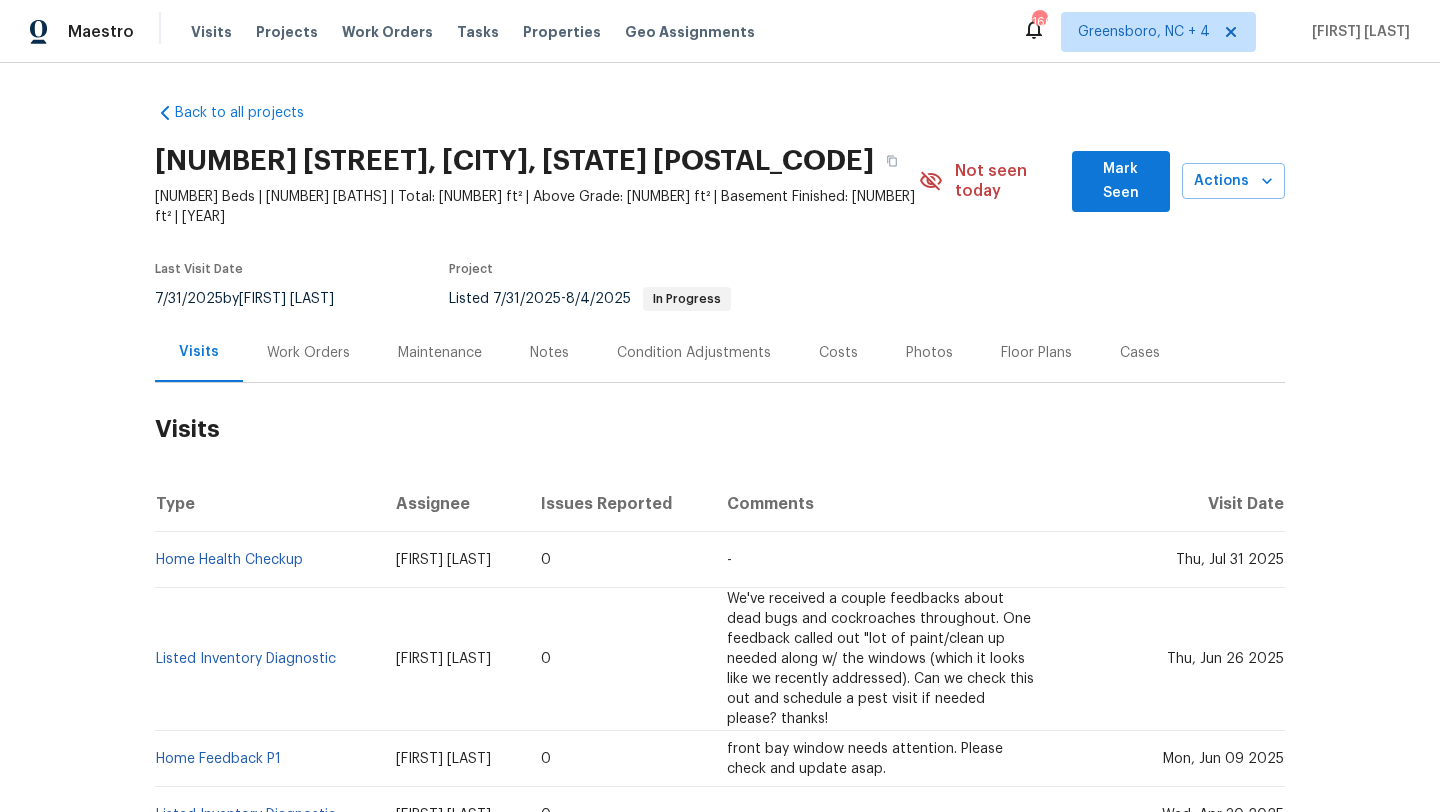 click on "7/31/2025  by  Ryan Craven" at bounding box center [256, 299] 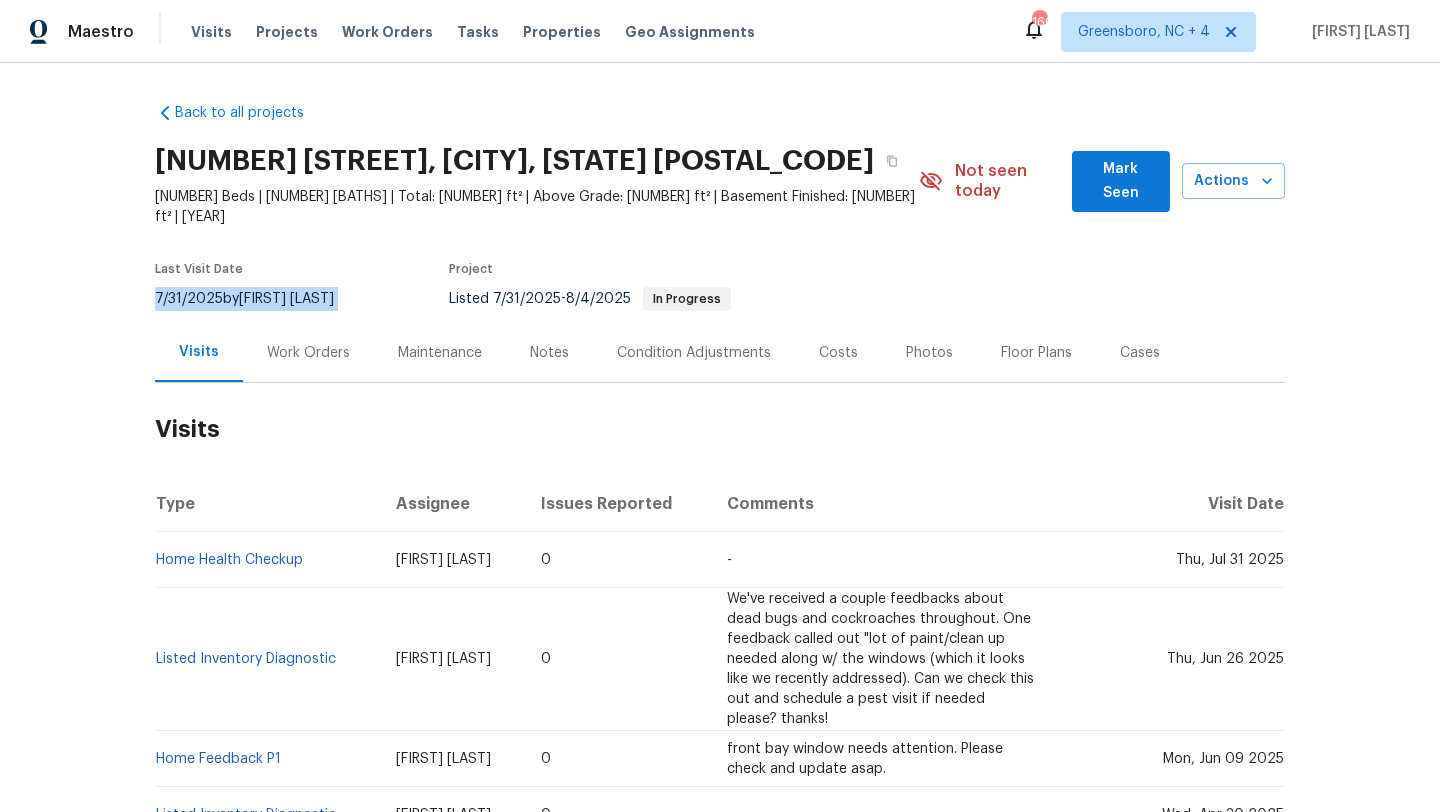 copy on "7/31/2025  by  Ryan Craven" 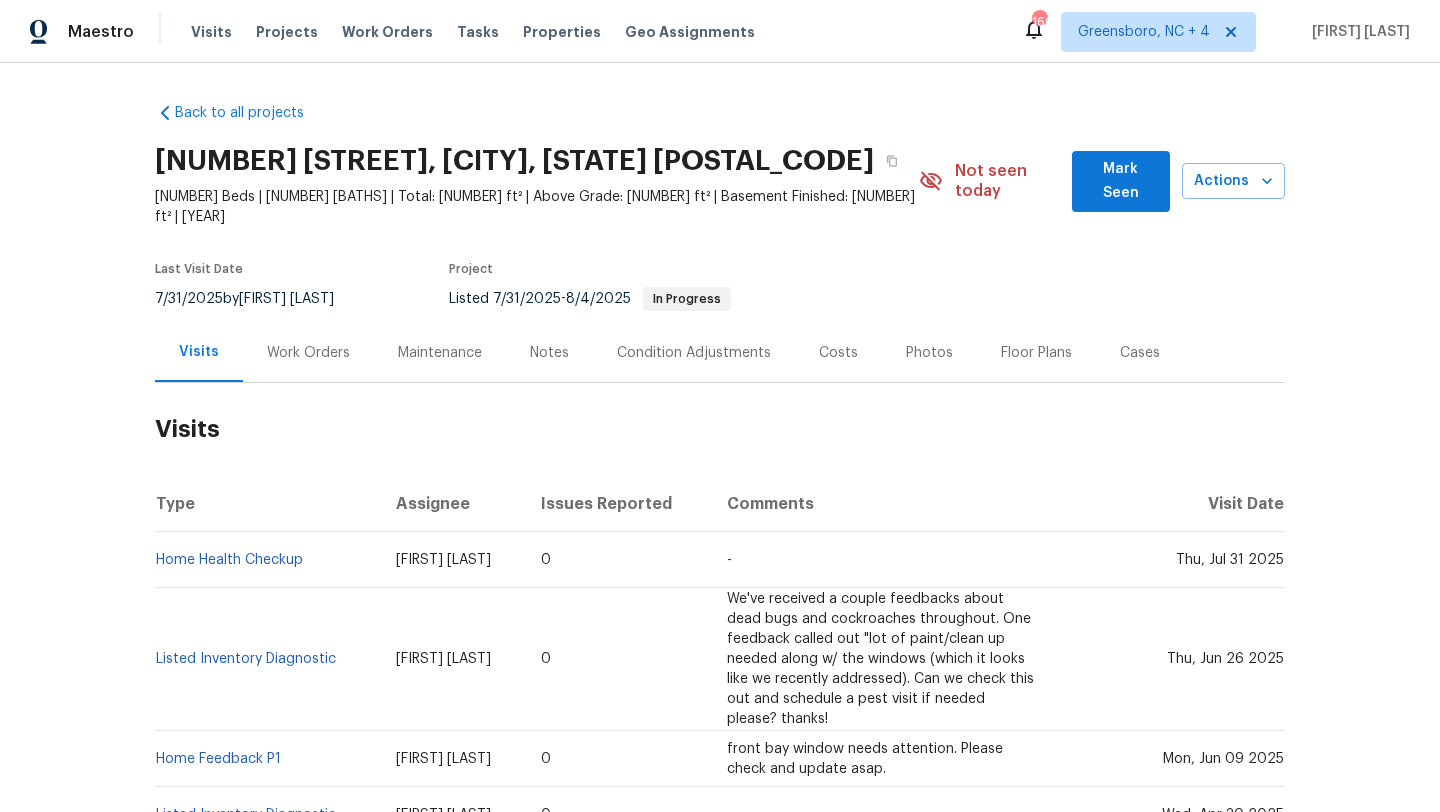 click on "Work Orders" at bounding box center (308, 353) 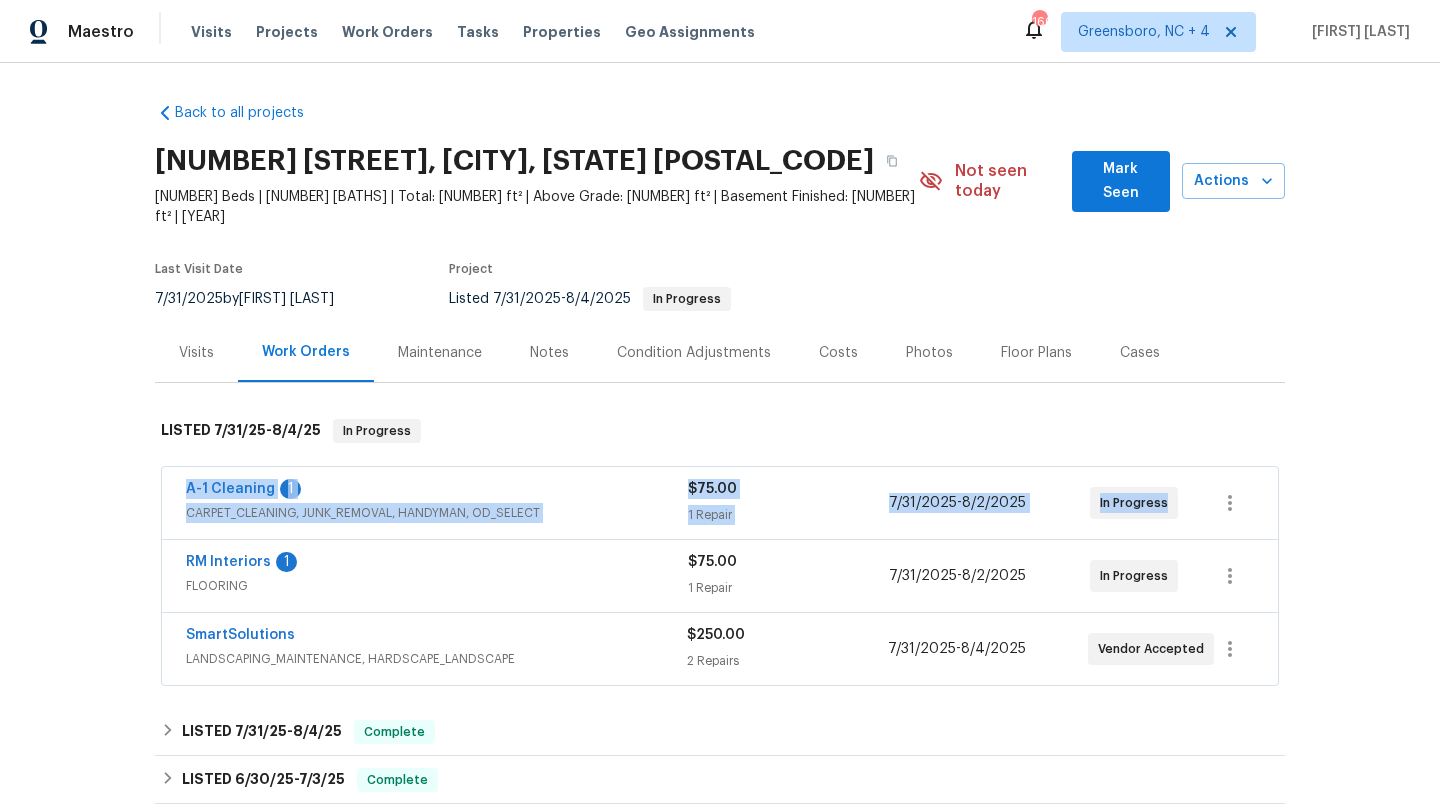 drag, startPoint x: 1165, startPoint y: 499, endPoint x: 1026, endPoint y: 488, distance: 139.43457 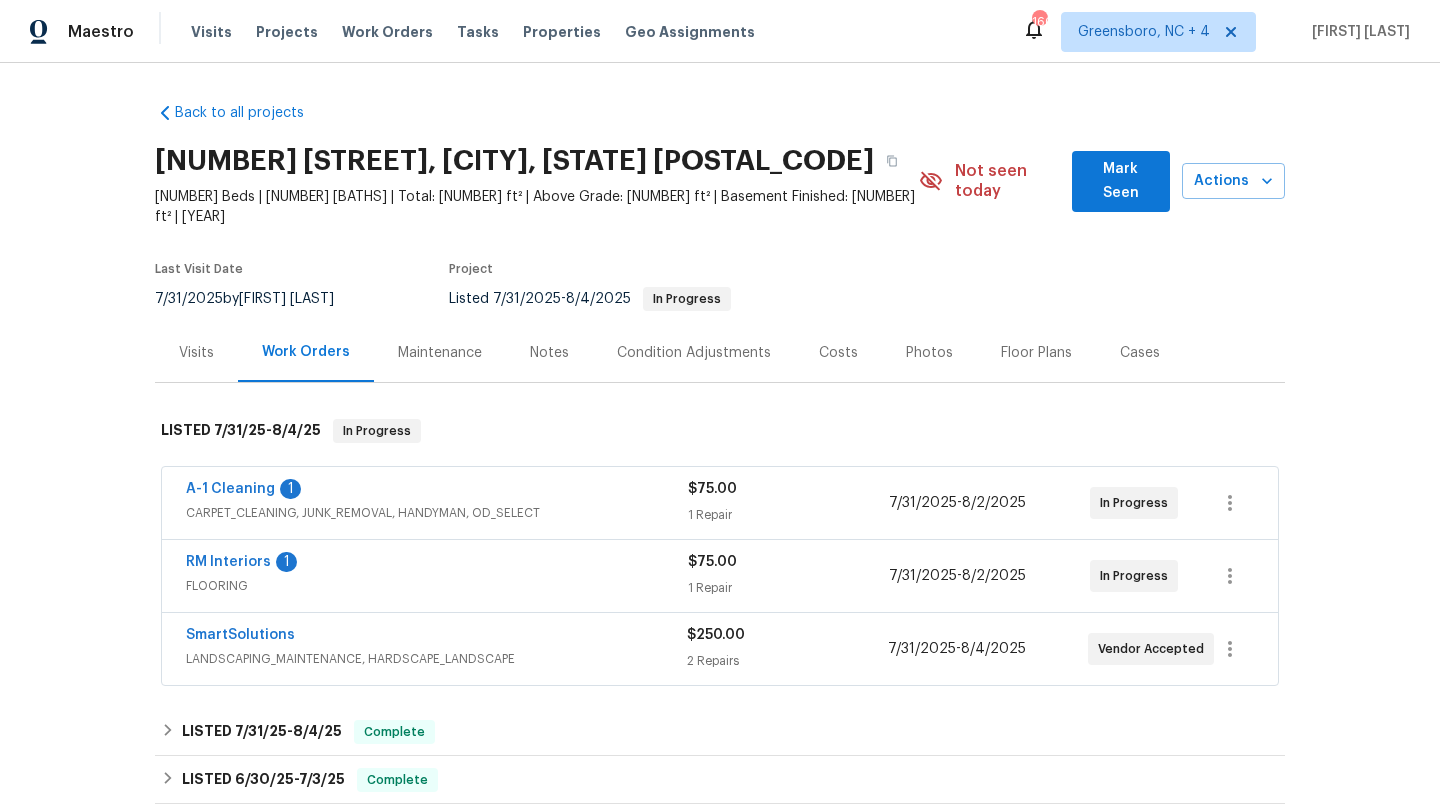 click on "A-1 Cleaning 1" at bounding box center [437, 491] 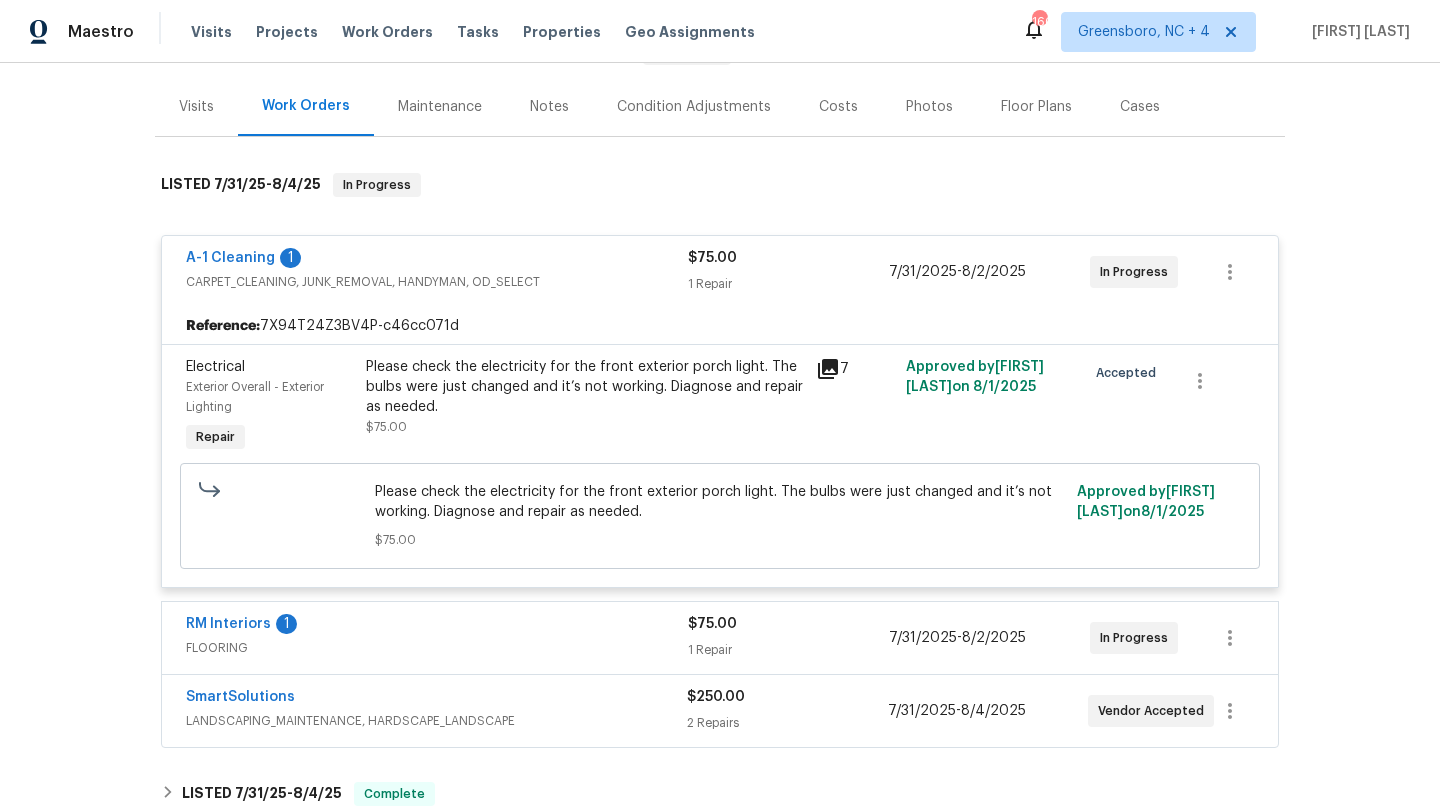 scroll, scrollTop: 379, scrollLeft: 0, axis: vertical 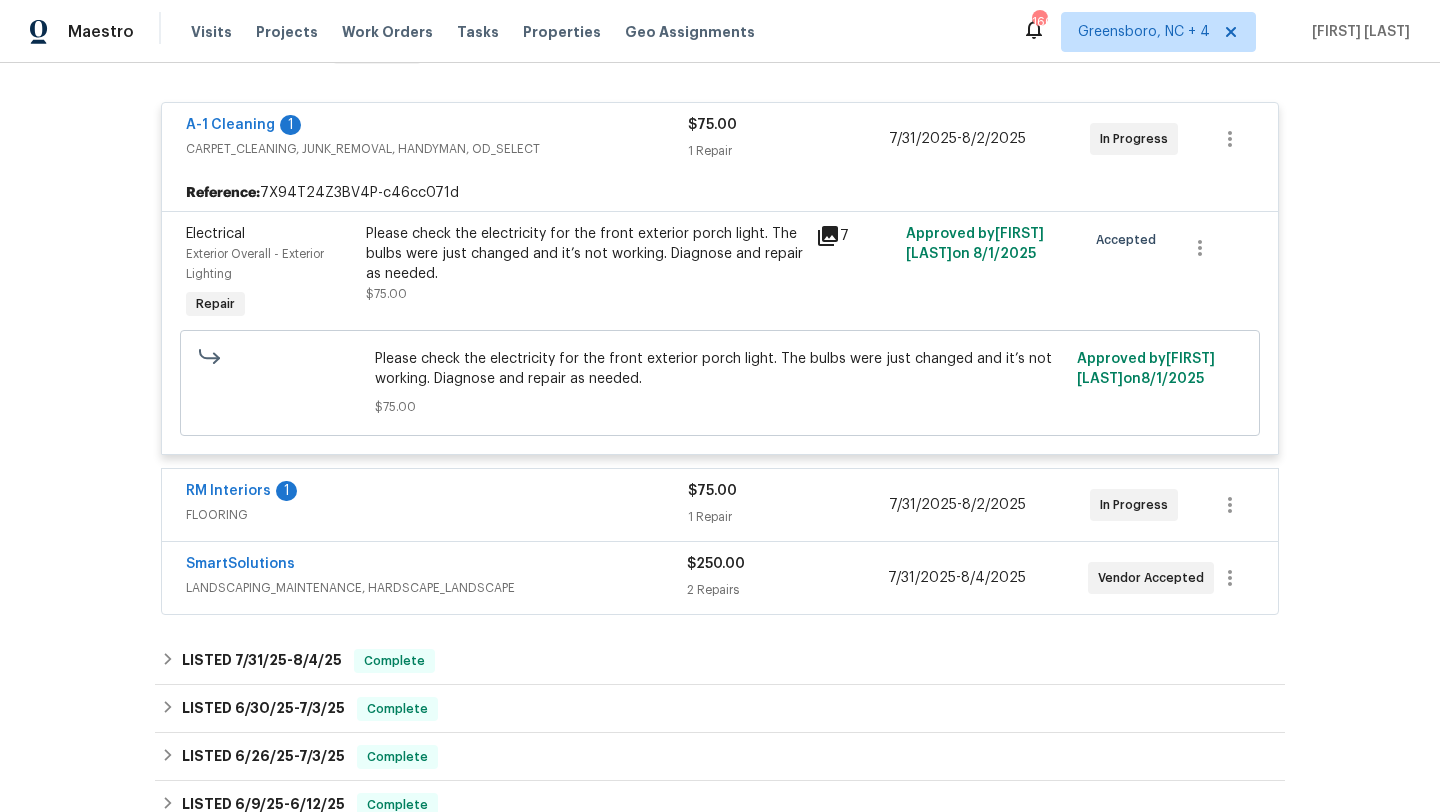 click on "RM Interiors 1" at bounding box center (437, 493) 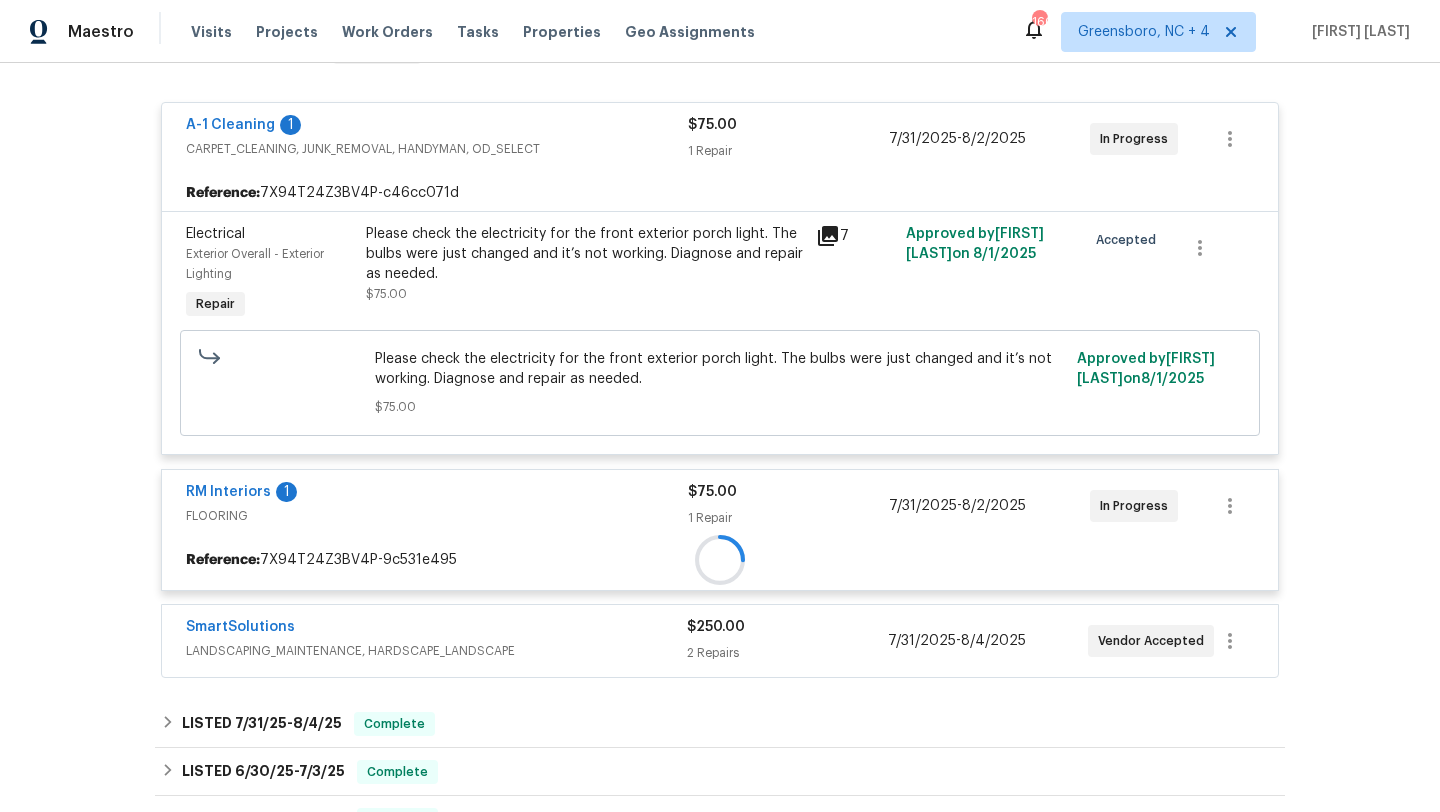 scroll, scrollTop: 679, scrollLeft: 0, axis: vertical 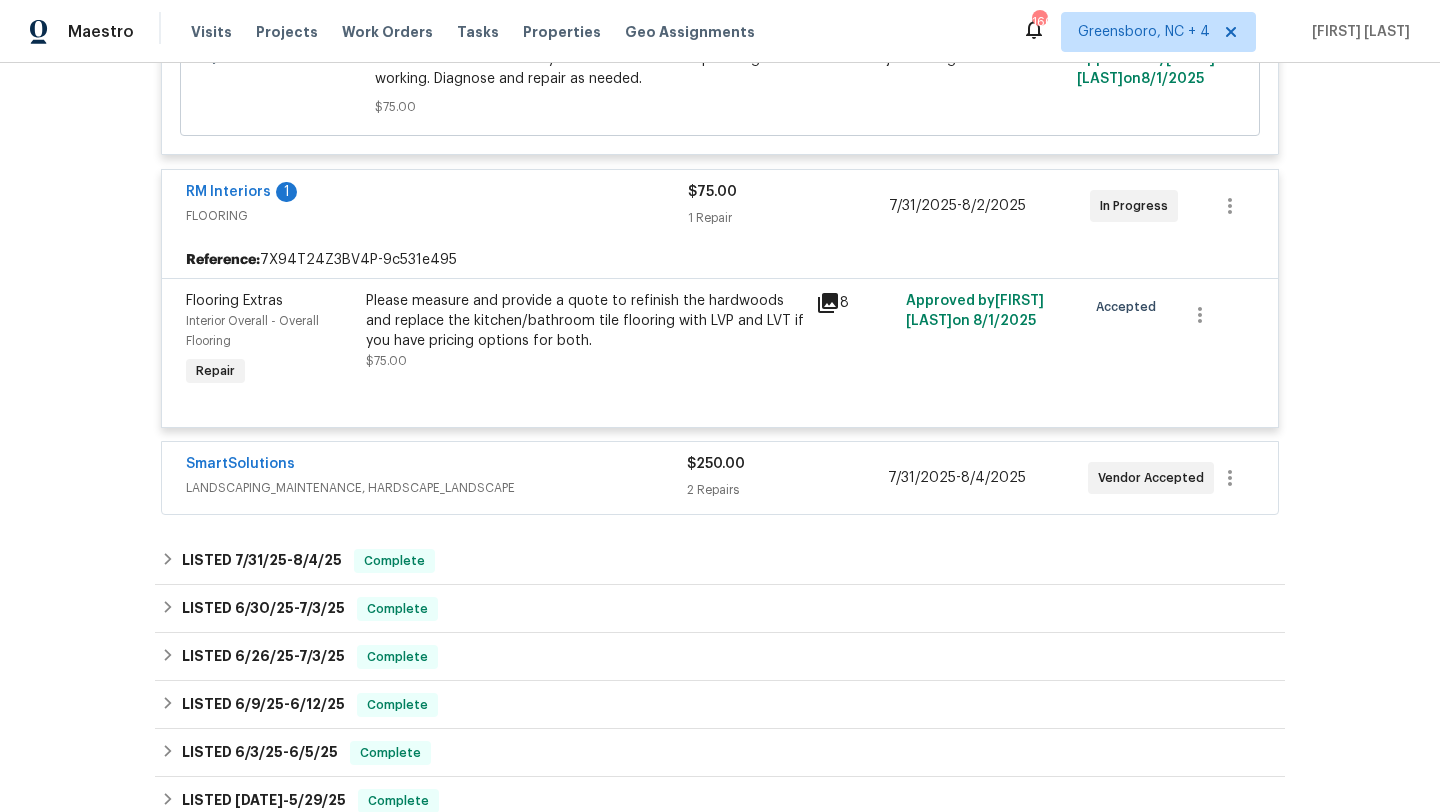 click on "SmartSolutions" at bounding box center [436, 466] 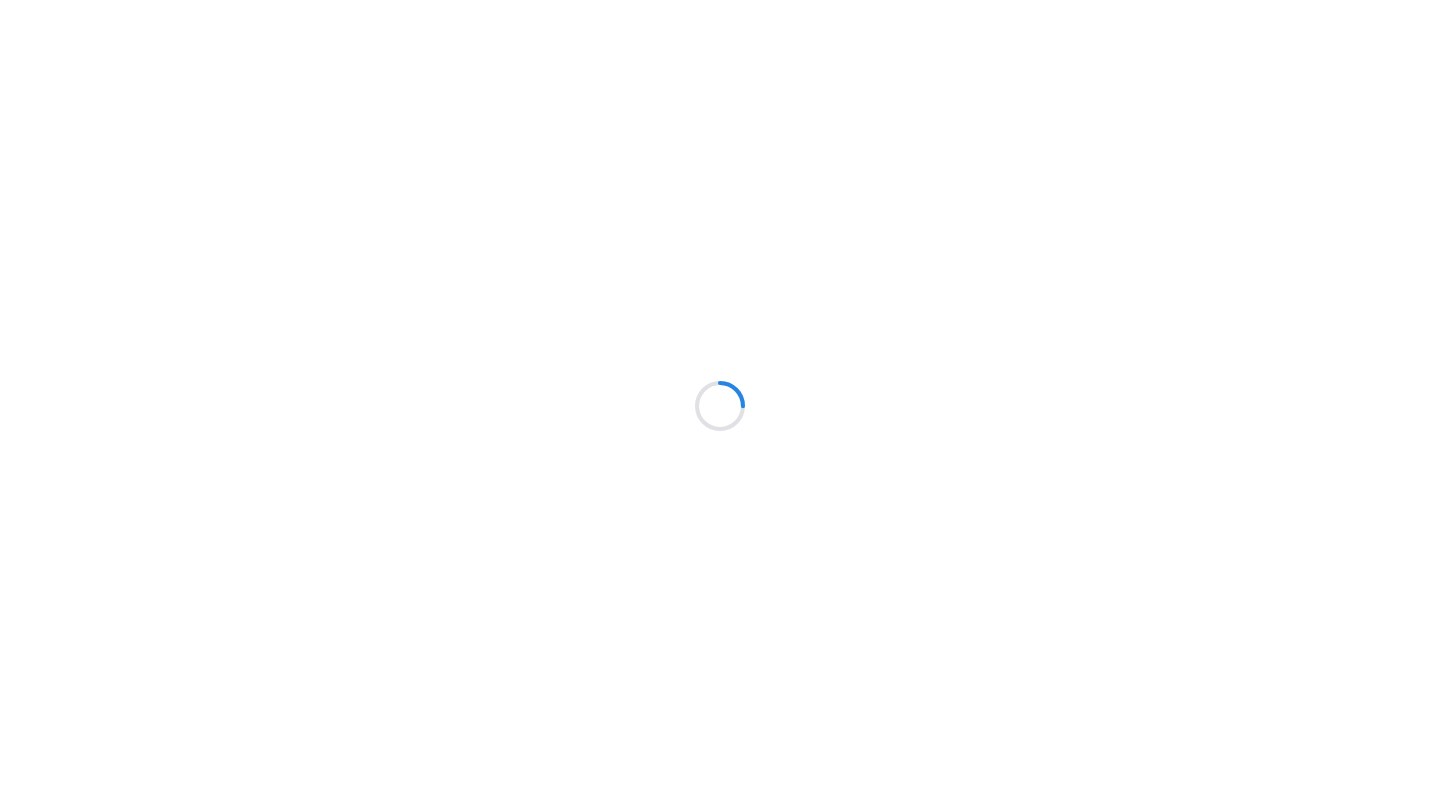 scroll, scrollTop: 0, scrollLeft: 0, axis: both 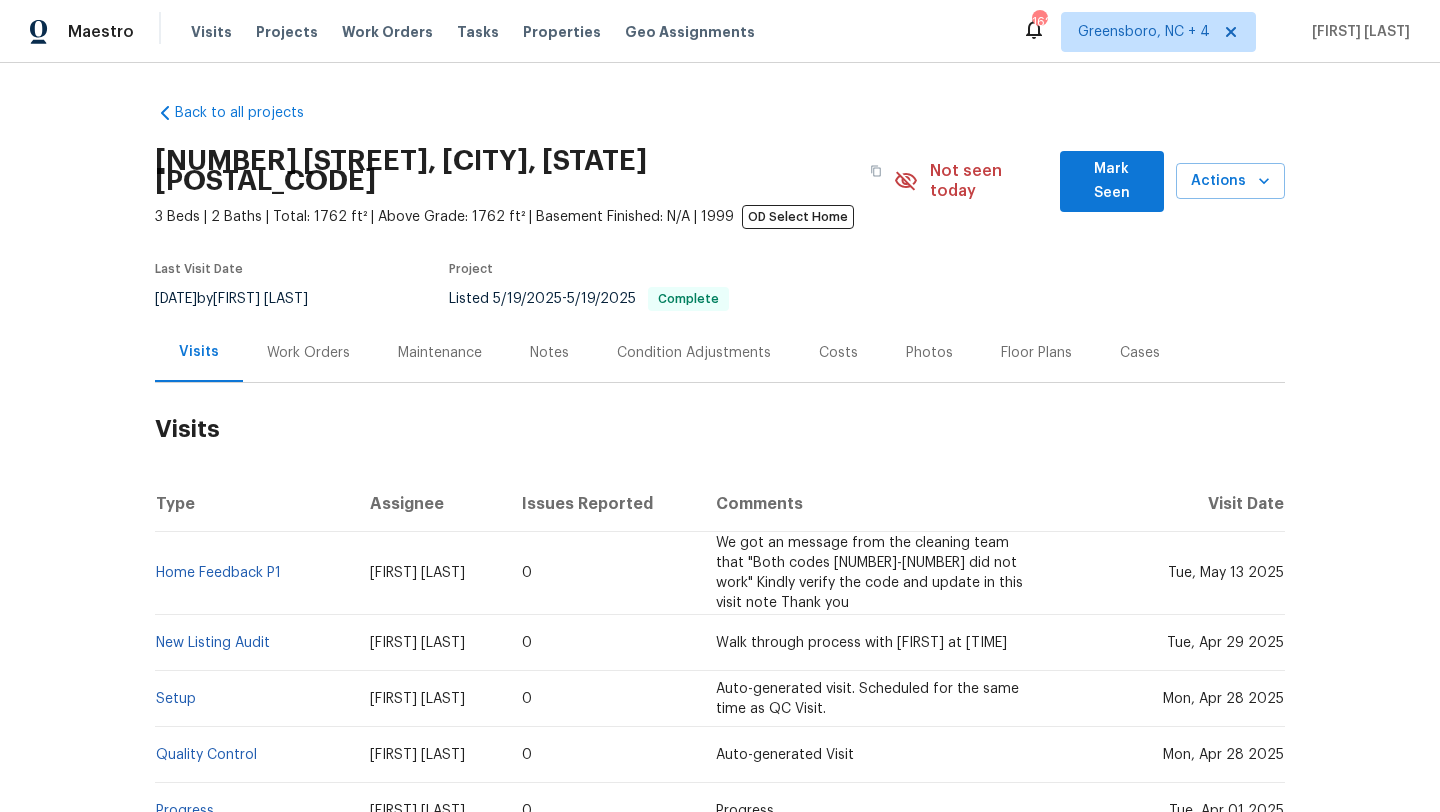 click on "Work Orders" at bounding box center [308, 353] 